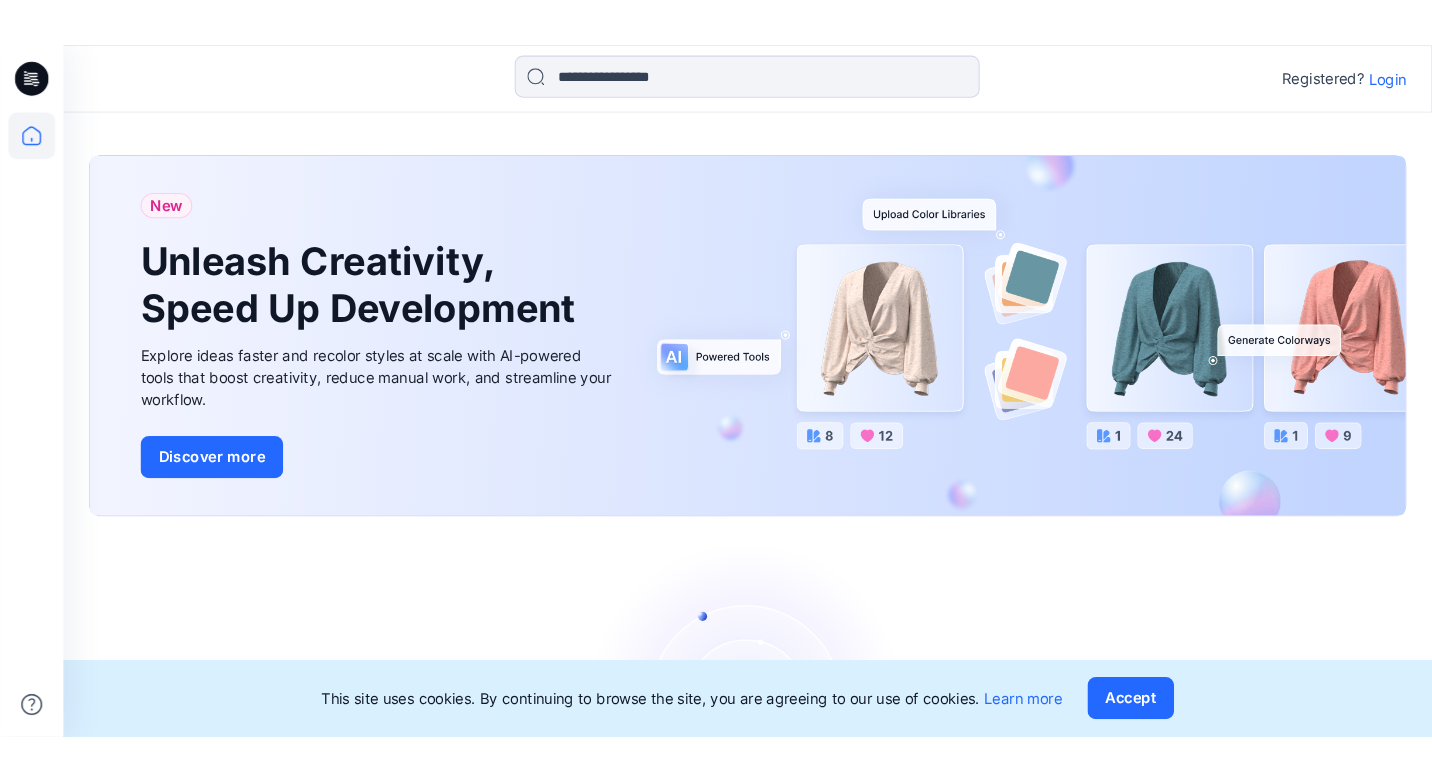 scroll, scrollTop: 0, scrollLeft: 0, axis: both 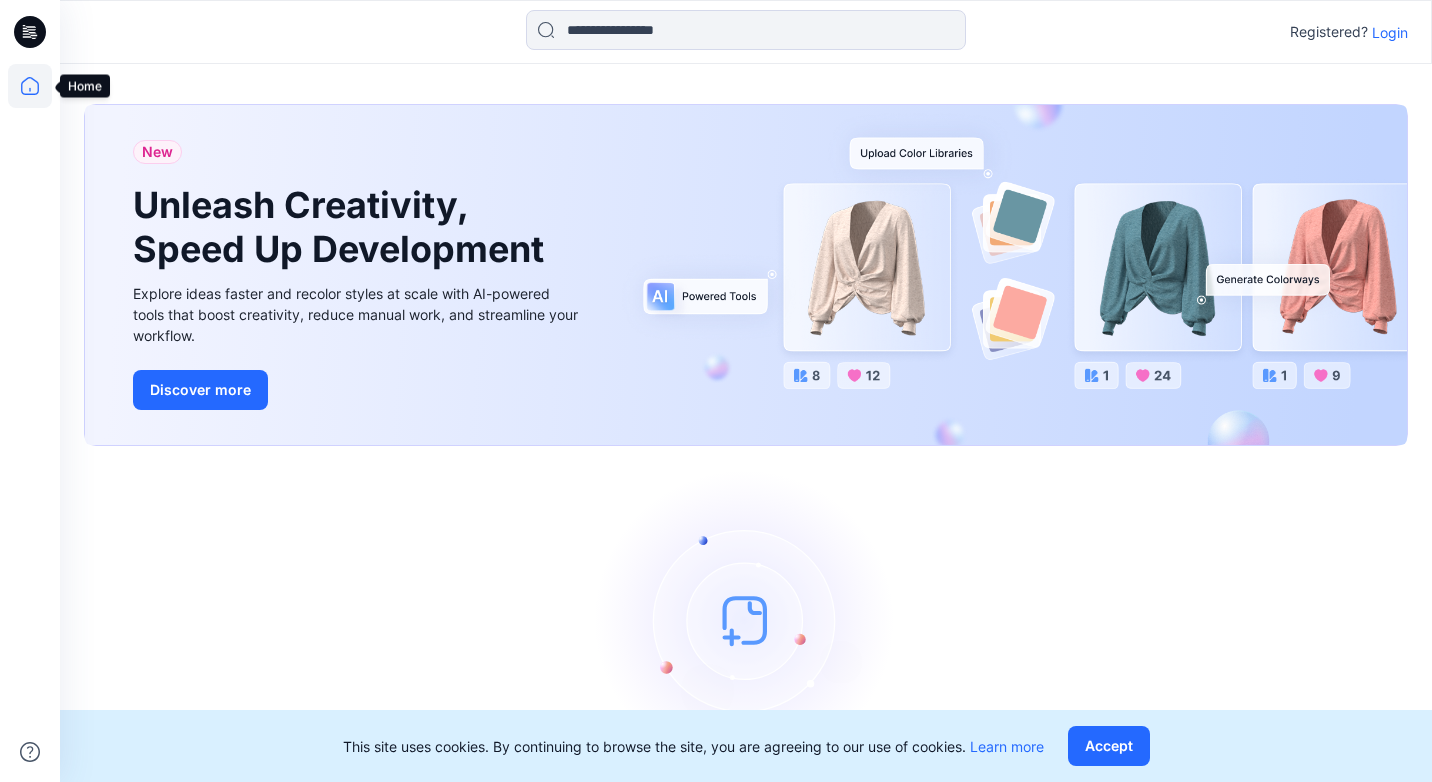 click 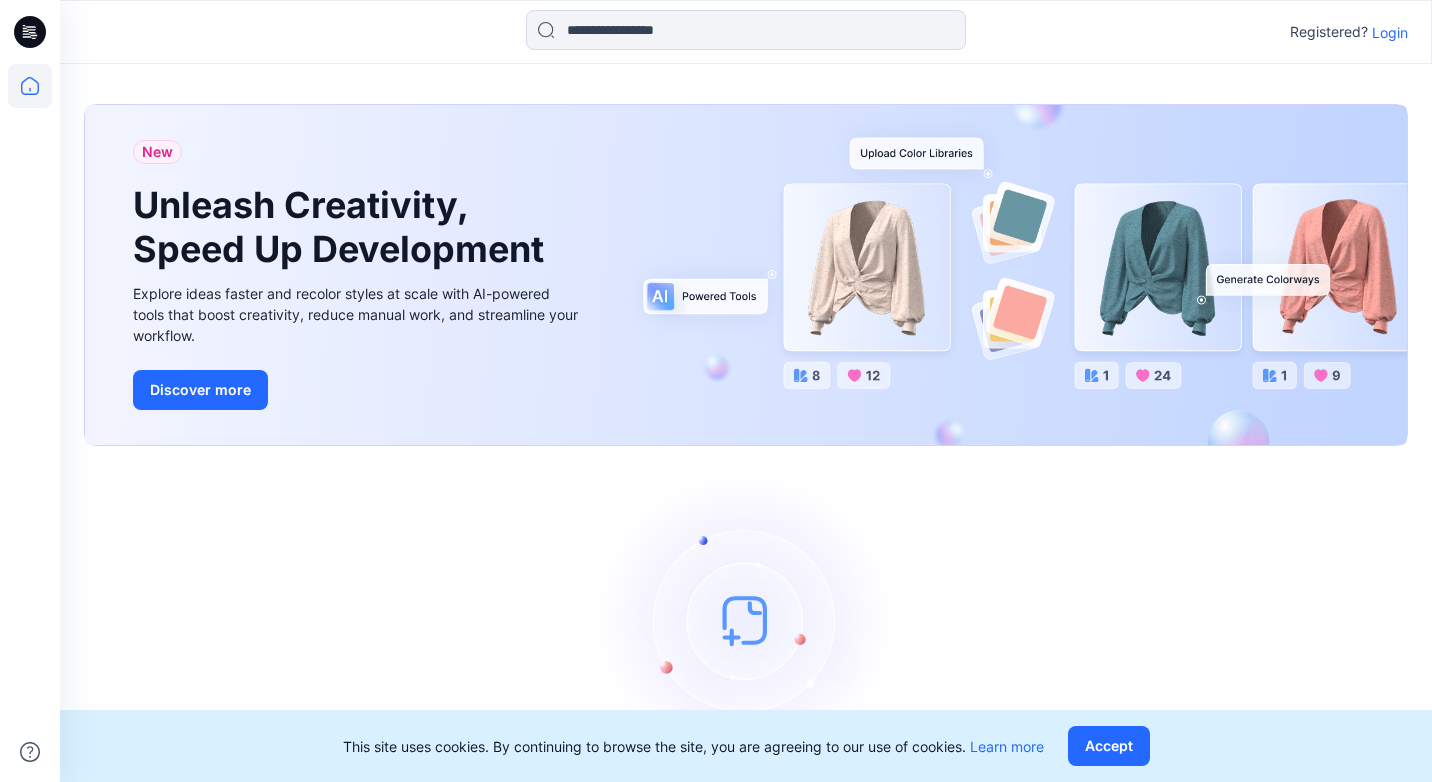 click on "Login" at bounding box center [1390, 32] 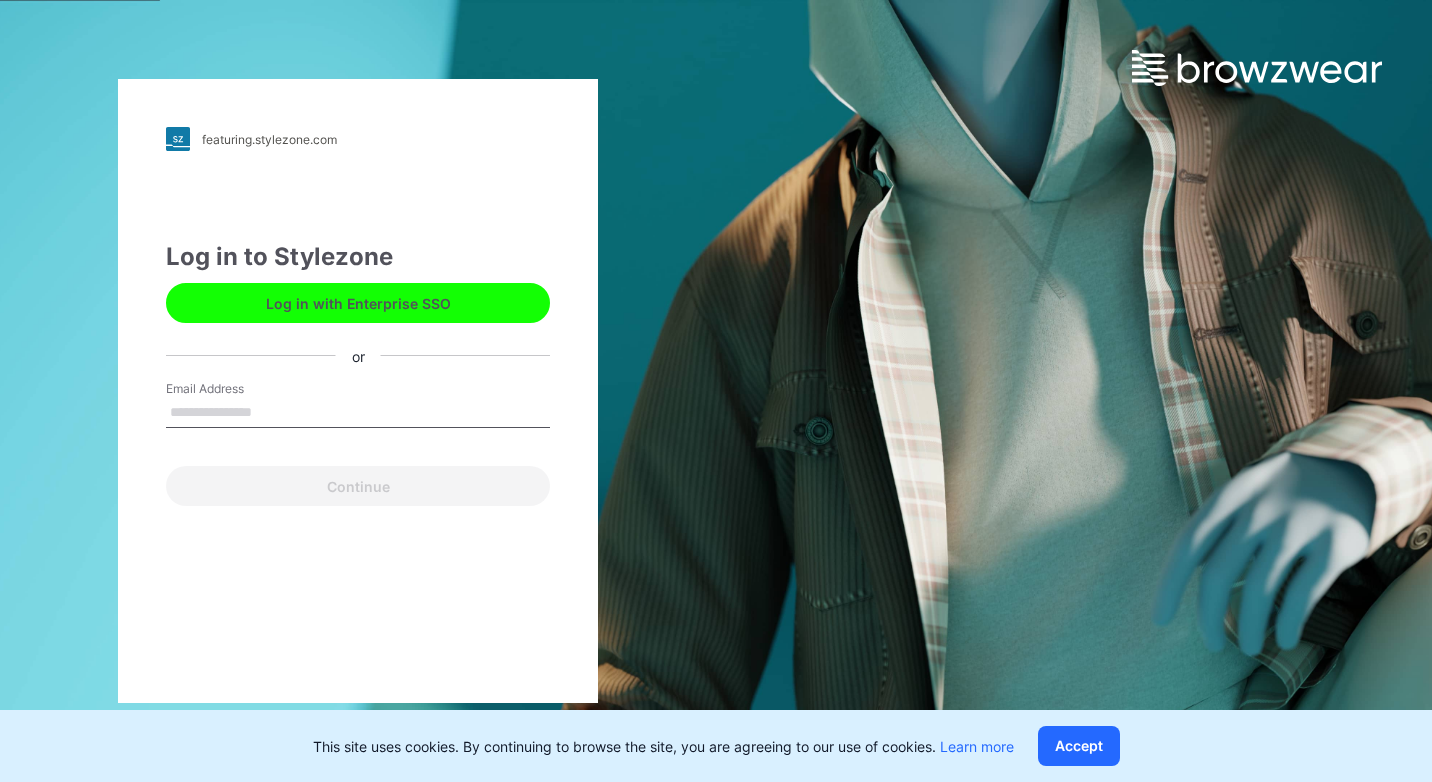 click on "Email Address" at bounding box center (358, 413) 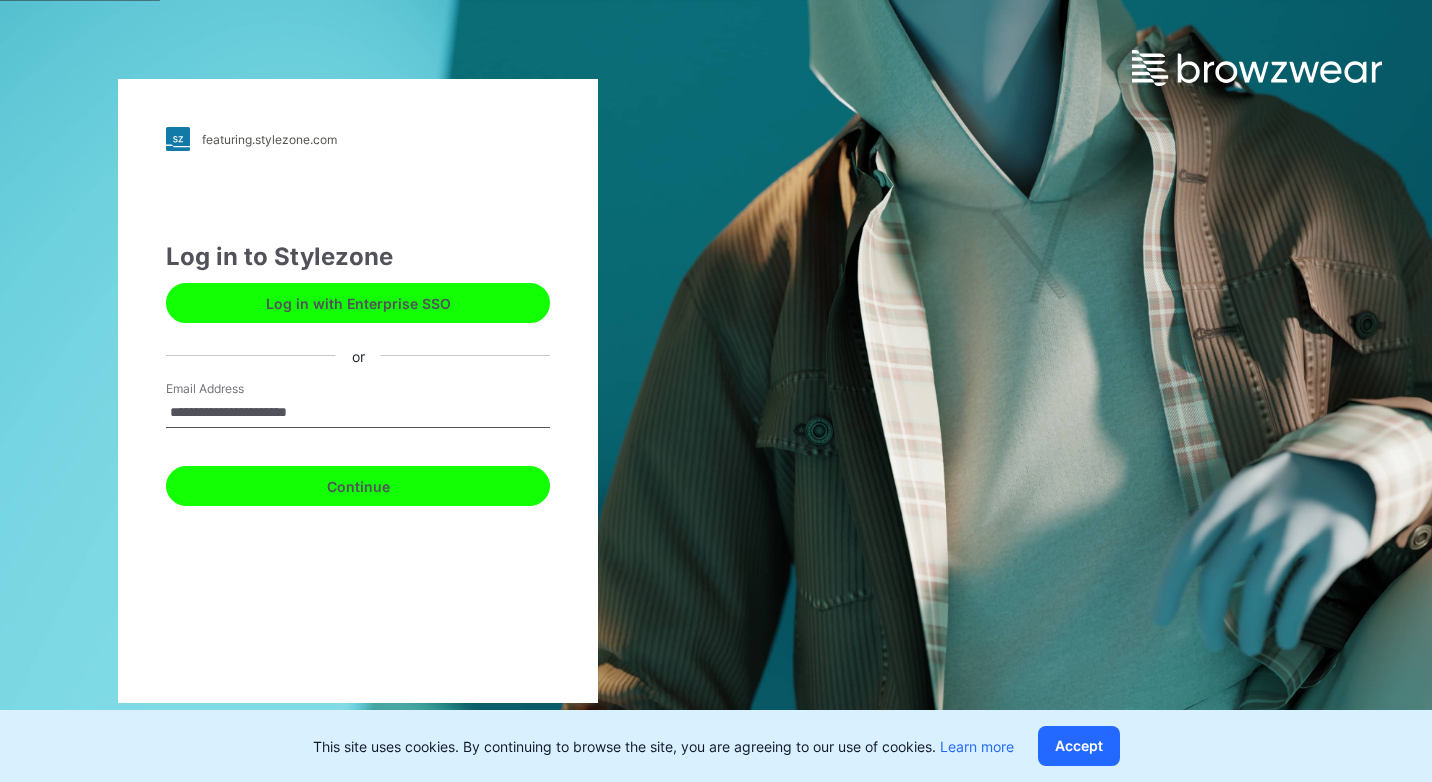 click on "Continue" at bounding box center (358, 486) 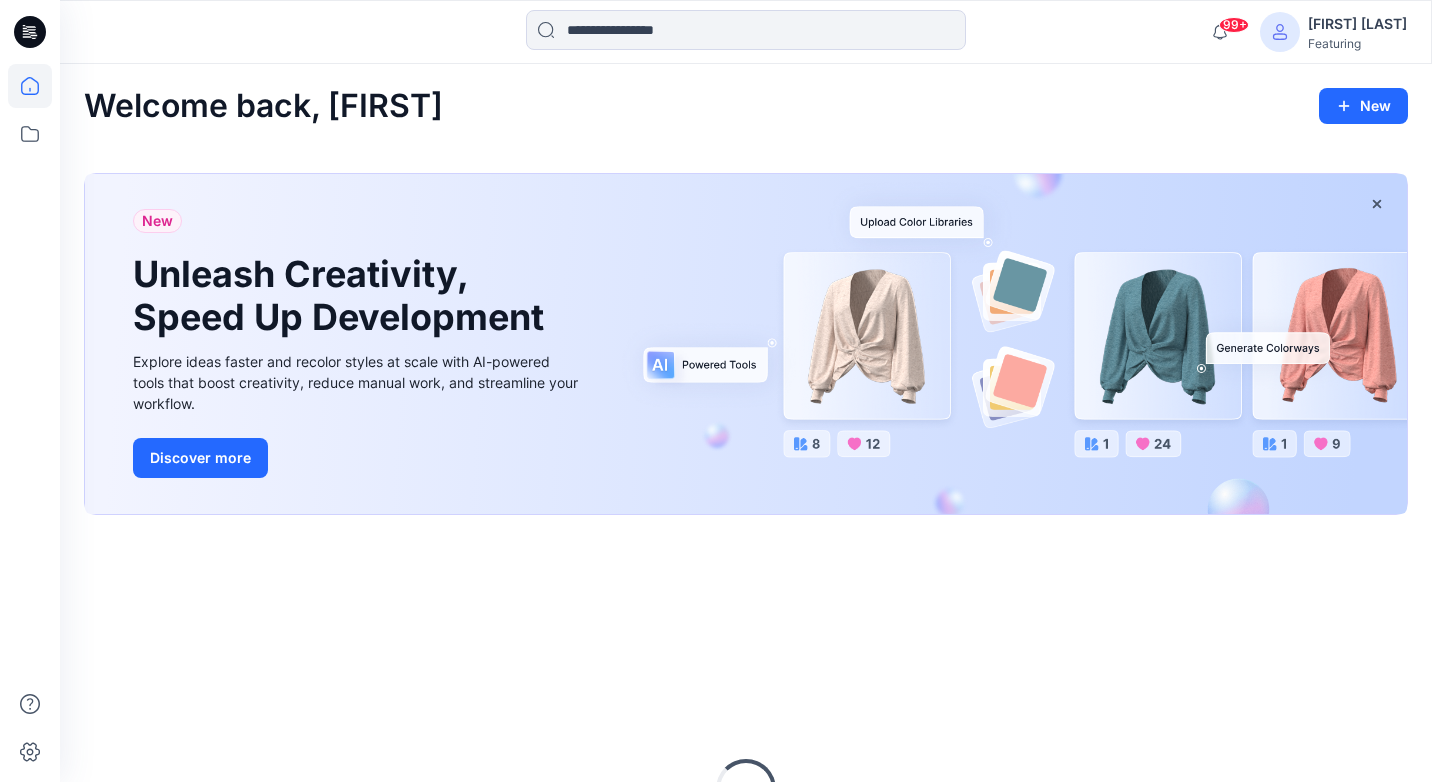 scroll, scrollTop: 0, scrollLeft: 0, axis: both 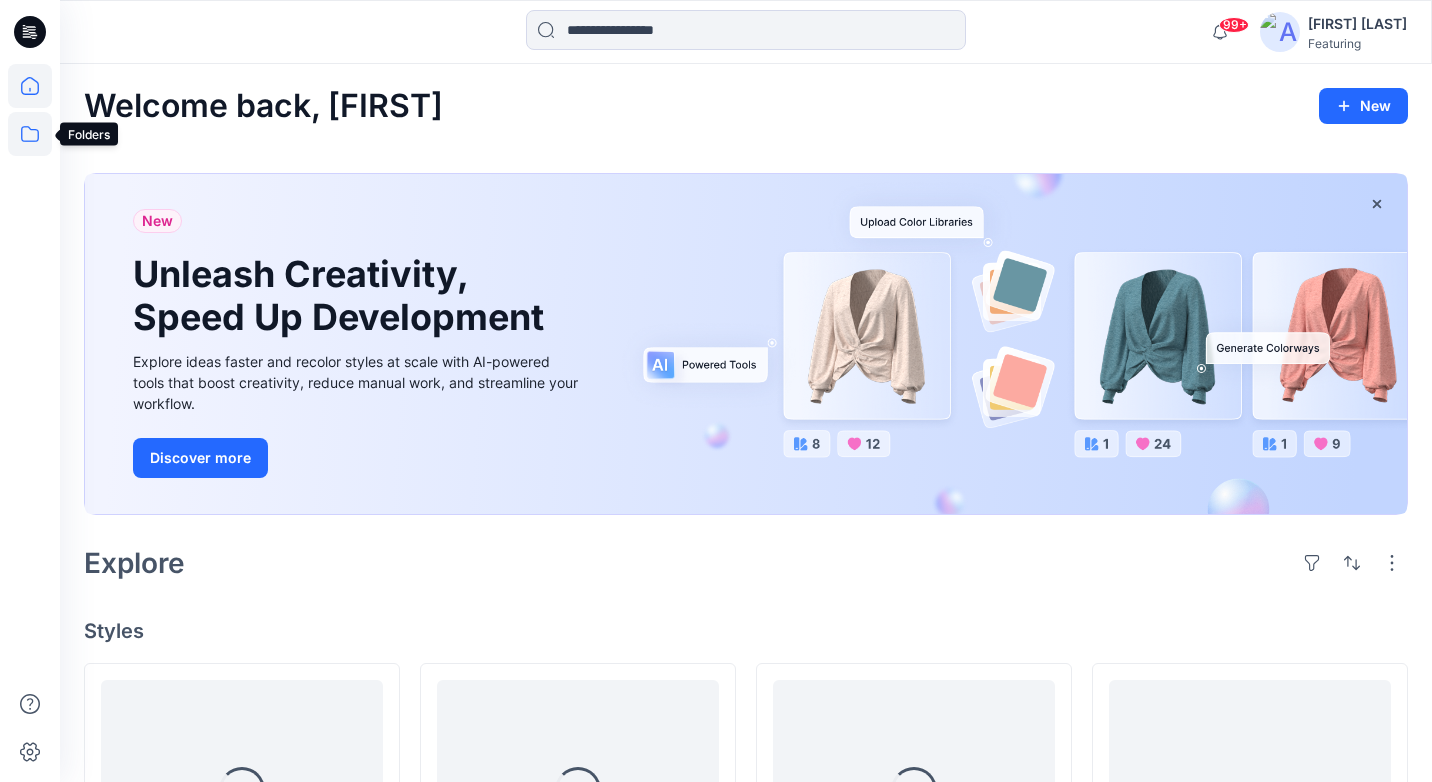 click 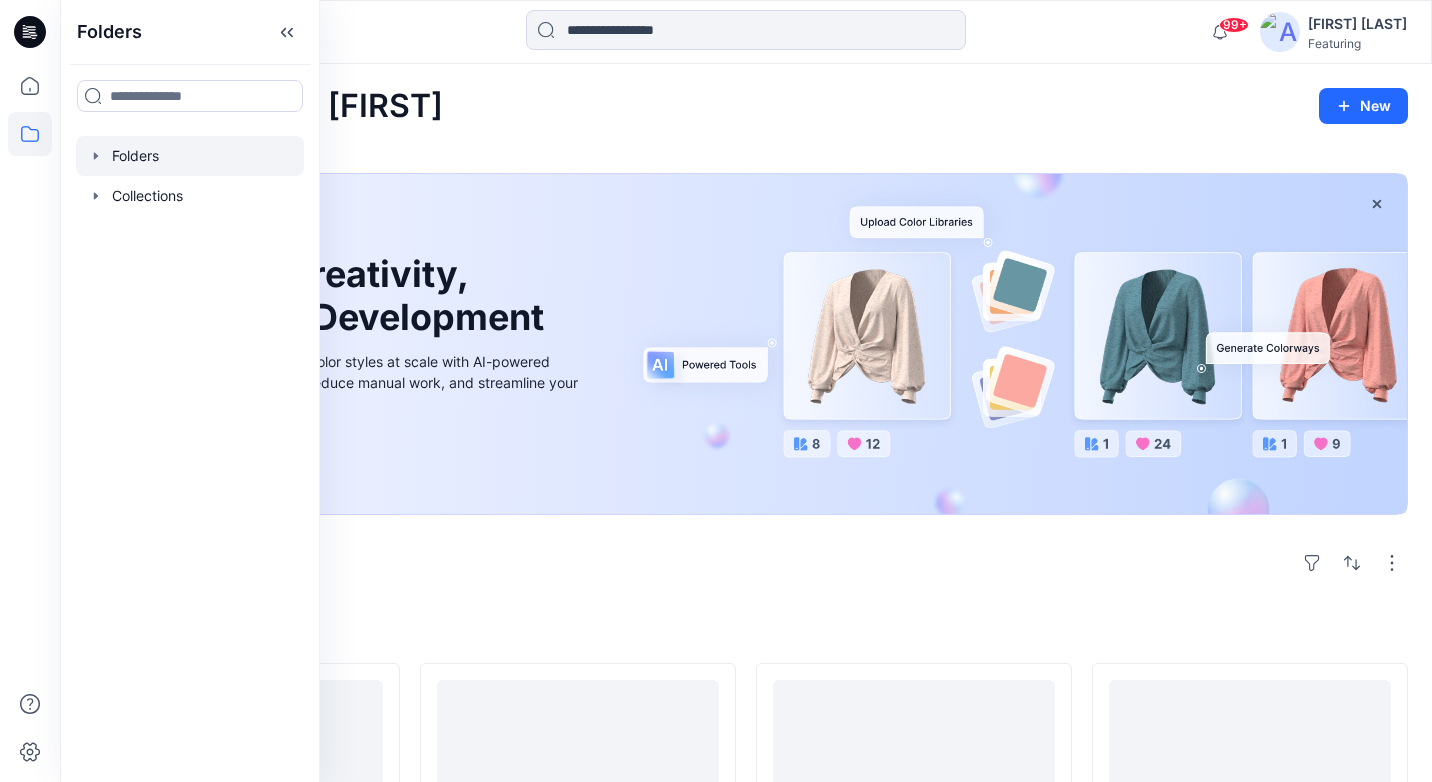 click at bounding box center [190, 156] 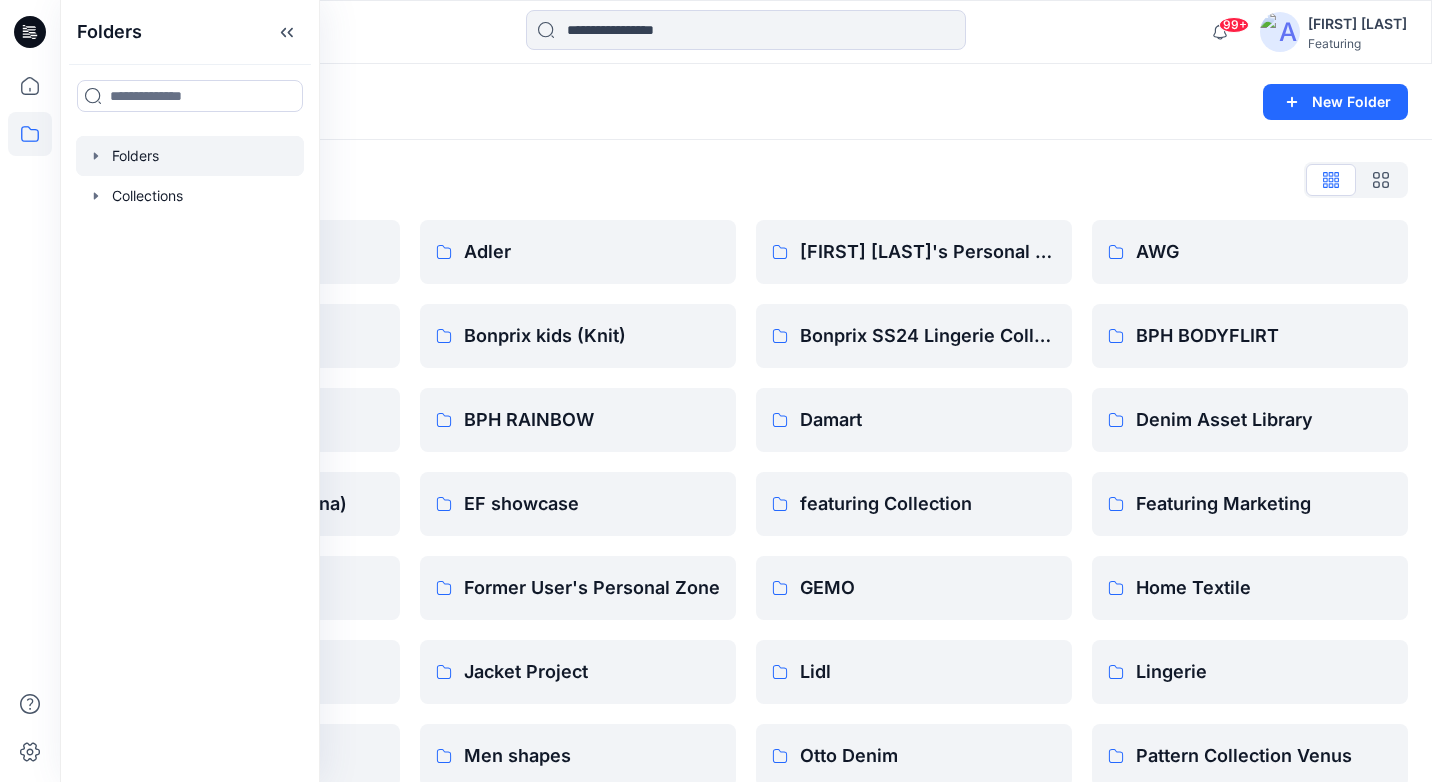 click on "Folders New Folder" at bounding box center [746, 102] 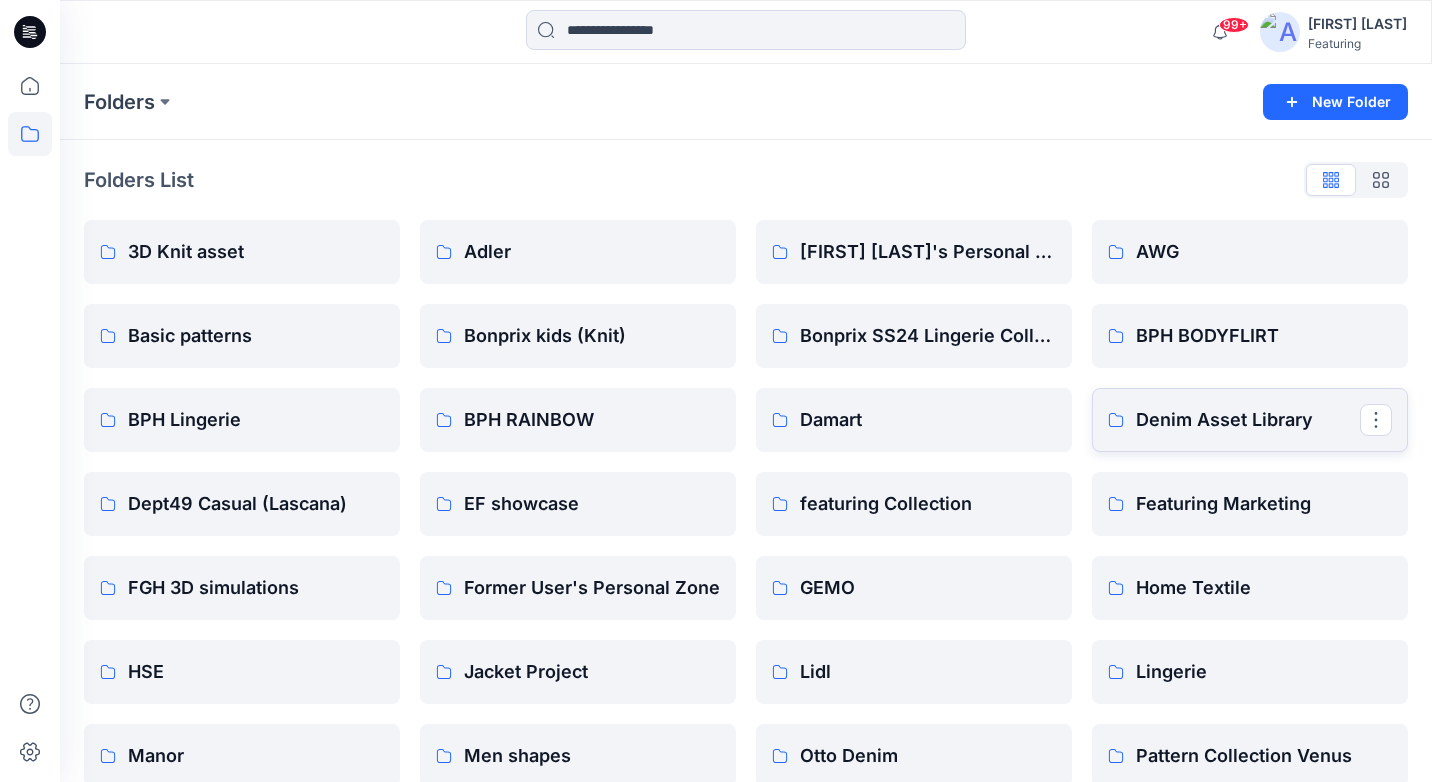 click on "Denim Asset Library" at bounding box center [1248, 420] 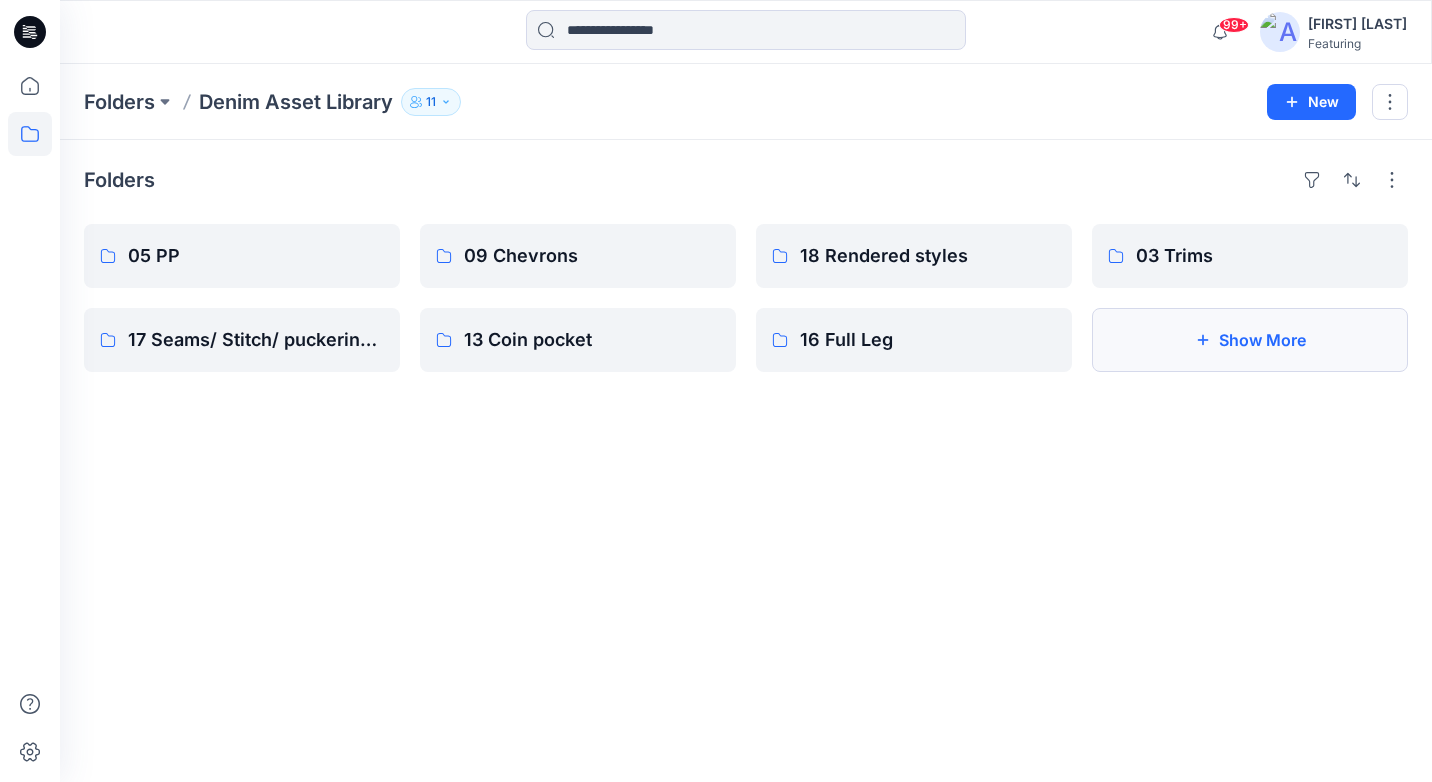 click on "Show More" at bounding box center [1250, 340] 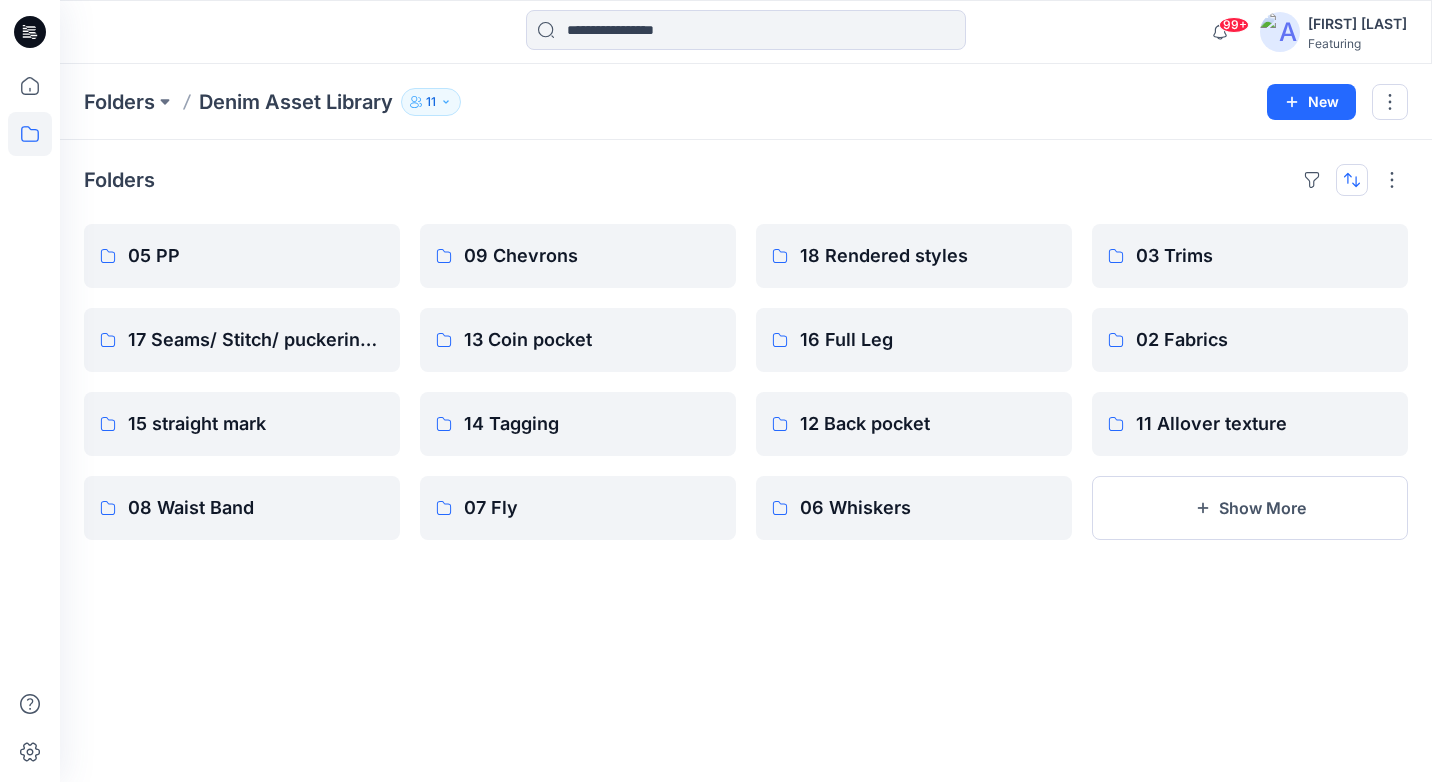 click at bounding box center (1352, 180) 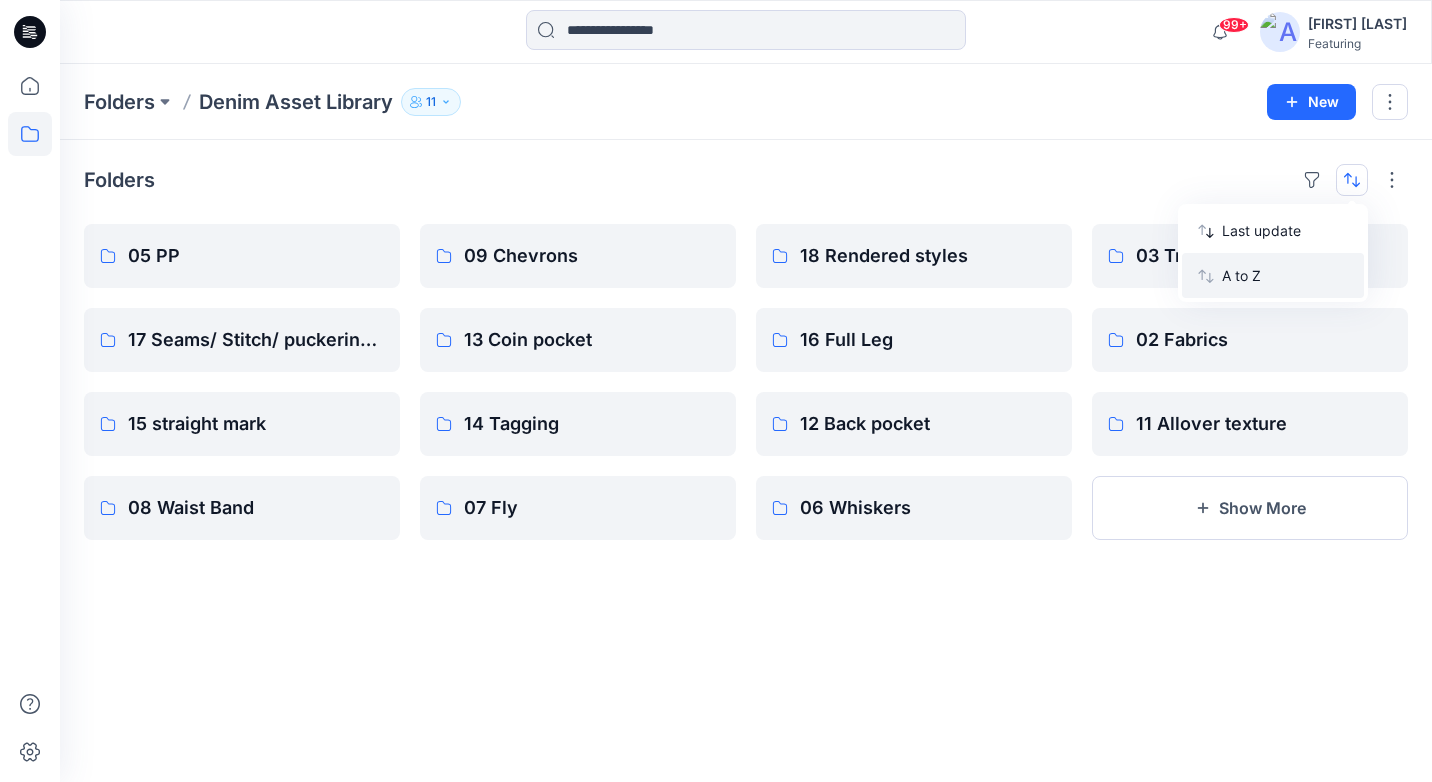 click on "A to Z" at bounding box center (1285, 275) 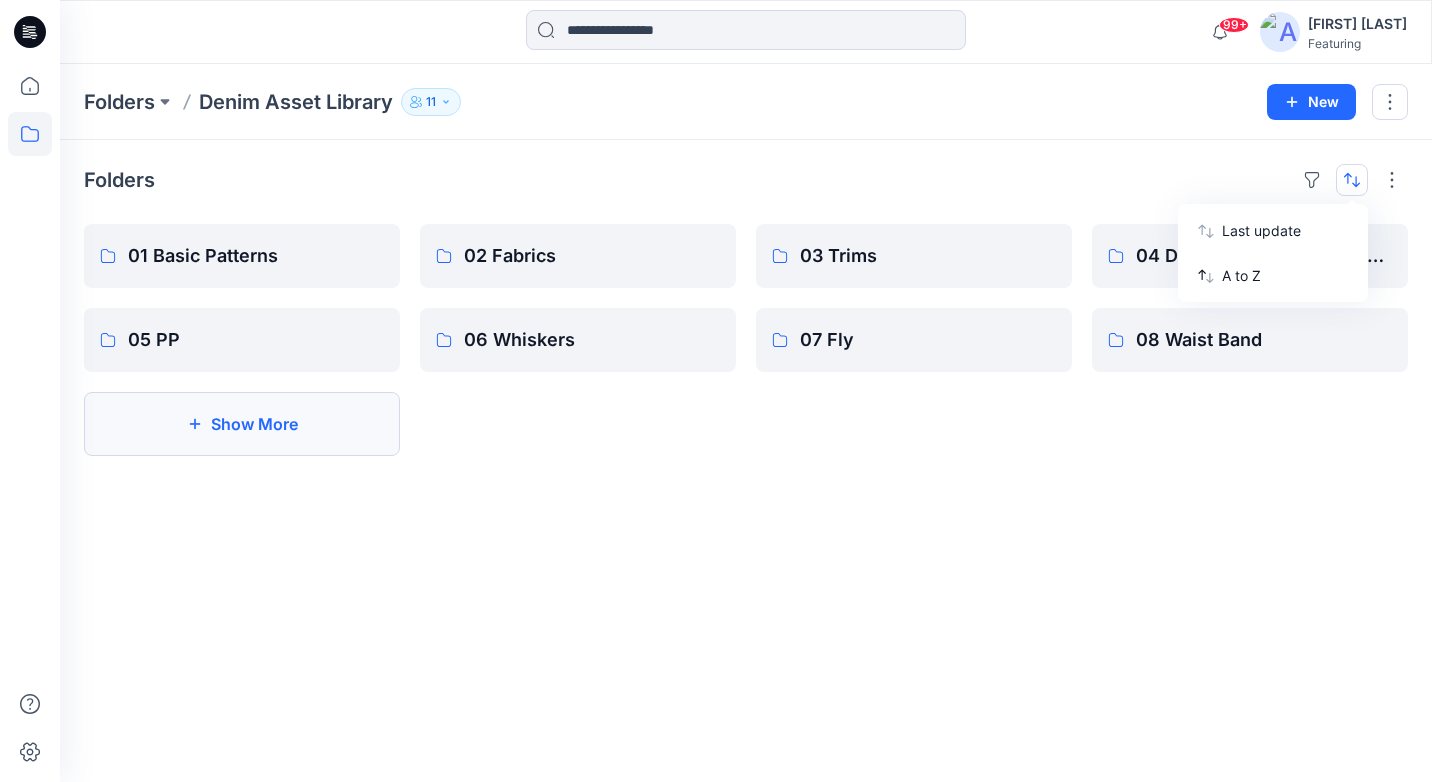 click on "Show More" at bounding box center [242, 424] 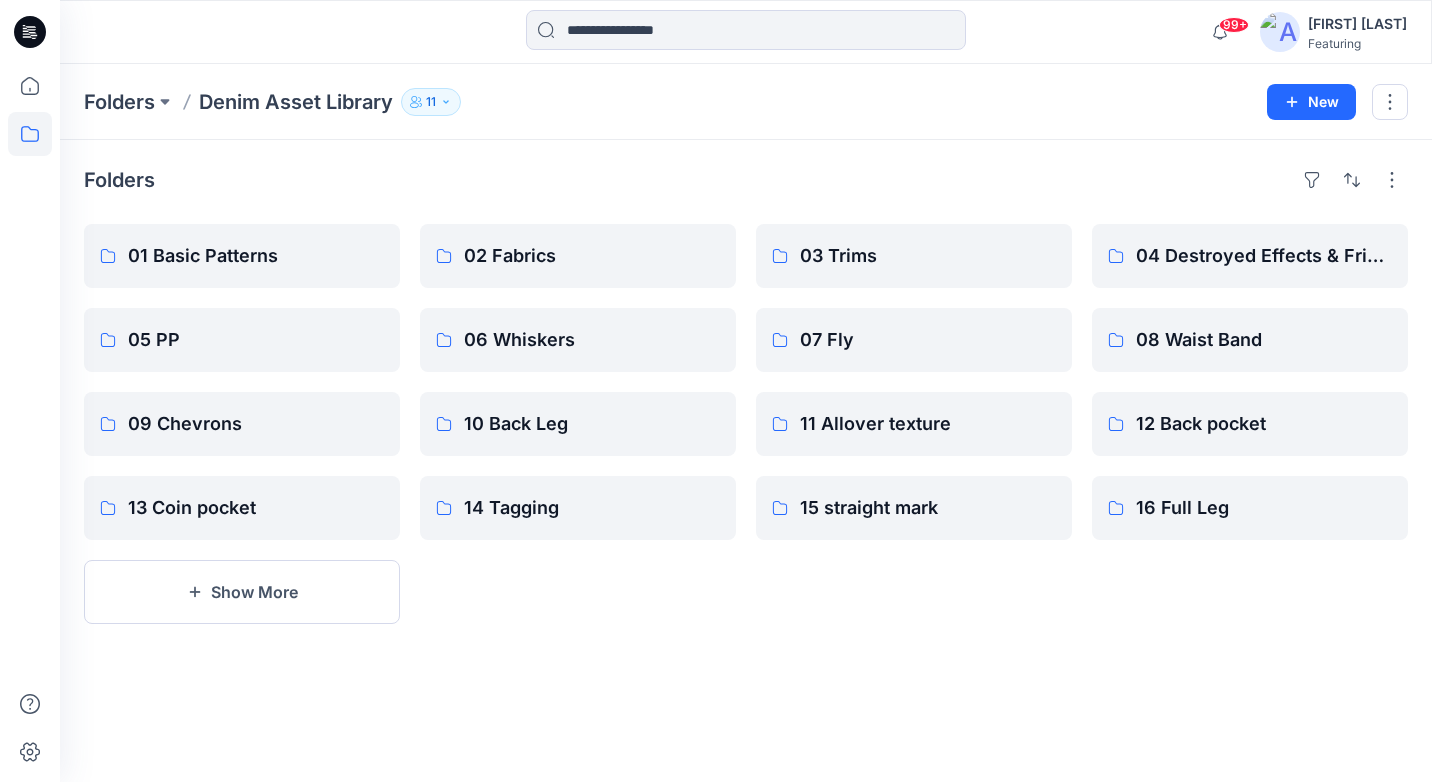 click on "Folders 01 Basic Patterns 05 PP 09 Chevrons 13 Coin pocket Show More 02 Fabrics 06 Whiskers 10 Back Leg 14 Tagging 03 Trims 07 Fly 11 Allover texture 15 straight mark 04 Destroyed Effects & Fringes 08 Waist Band 12 Back pocket 16 Full Leg" at bounding box center [746, 461] 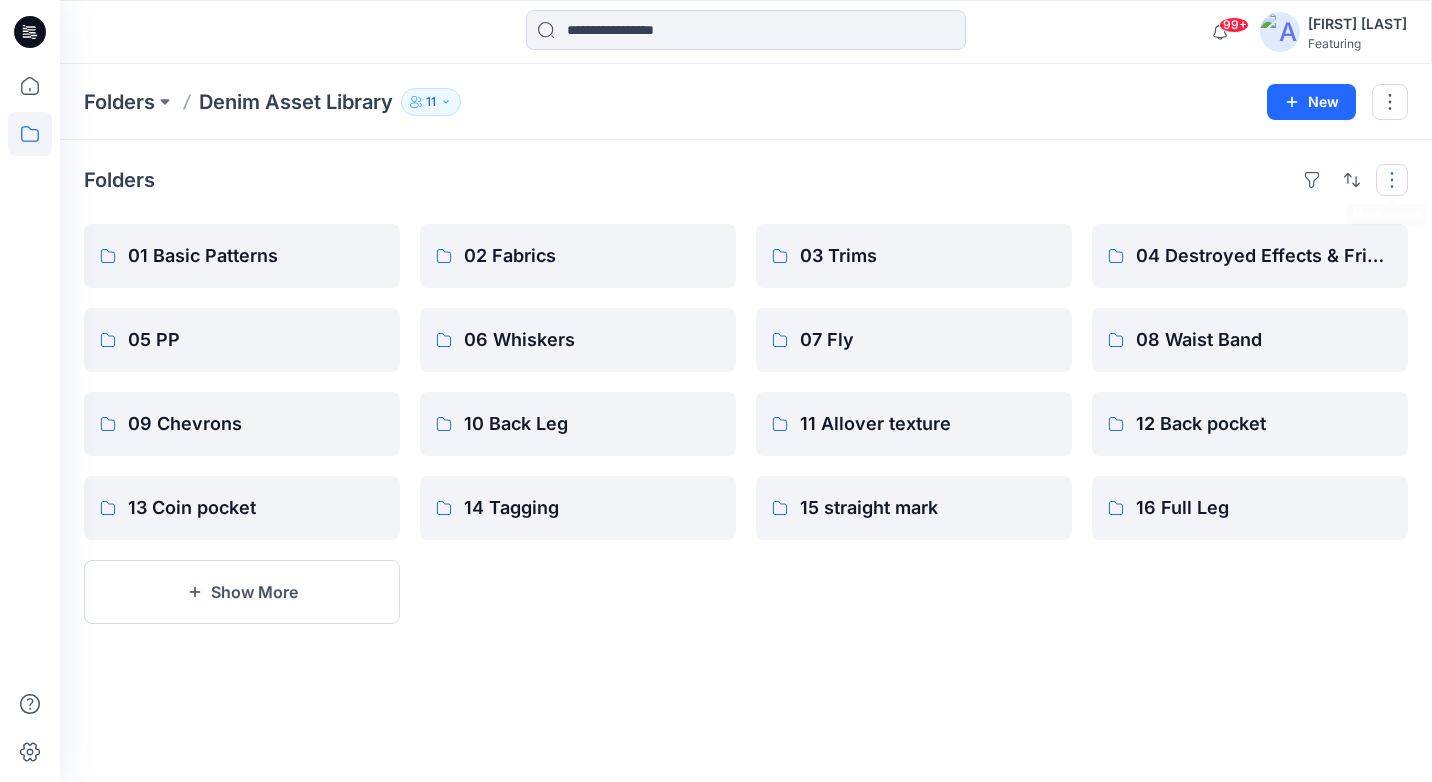 click at bounding box center (1392, 180) 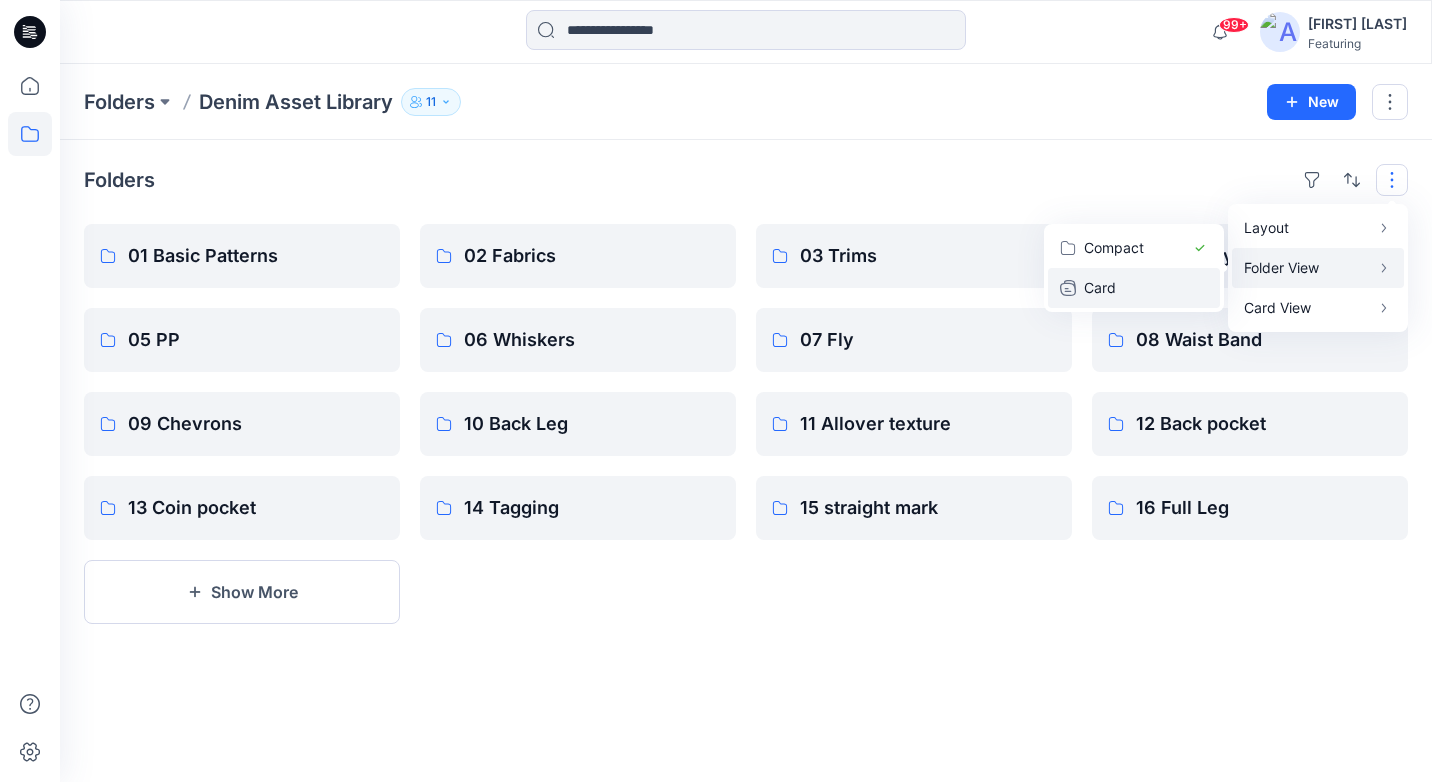 click on "Card" at bounding box center [1134, 288] 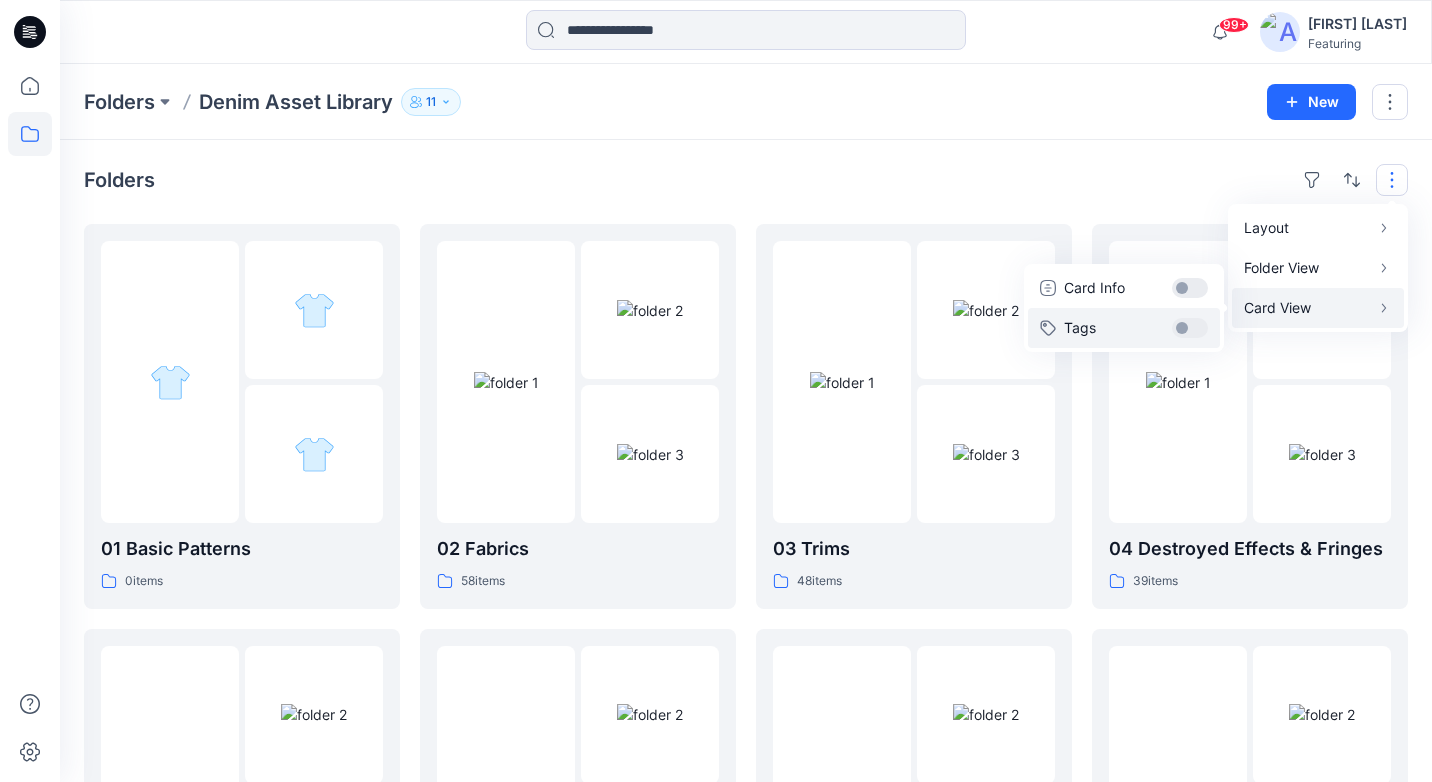 click on "Tags" at bounding box center (1124, 328) 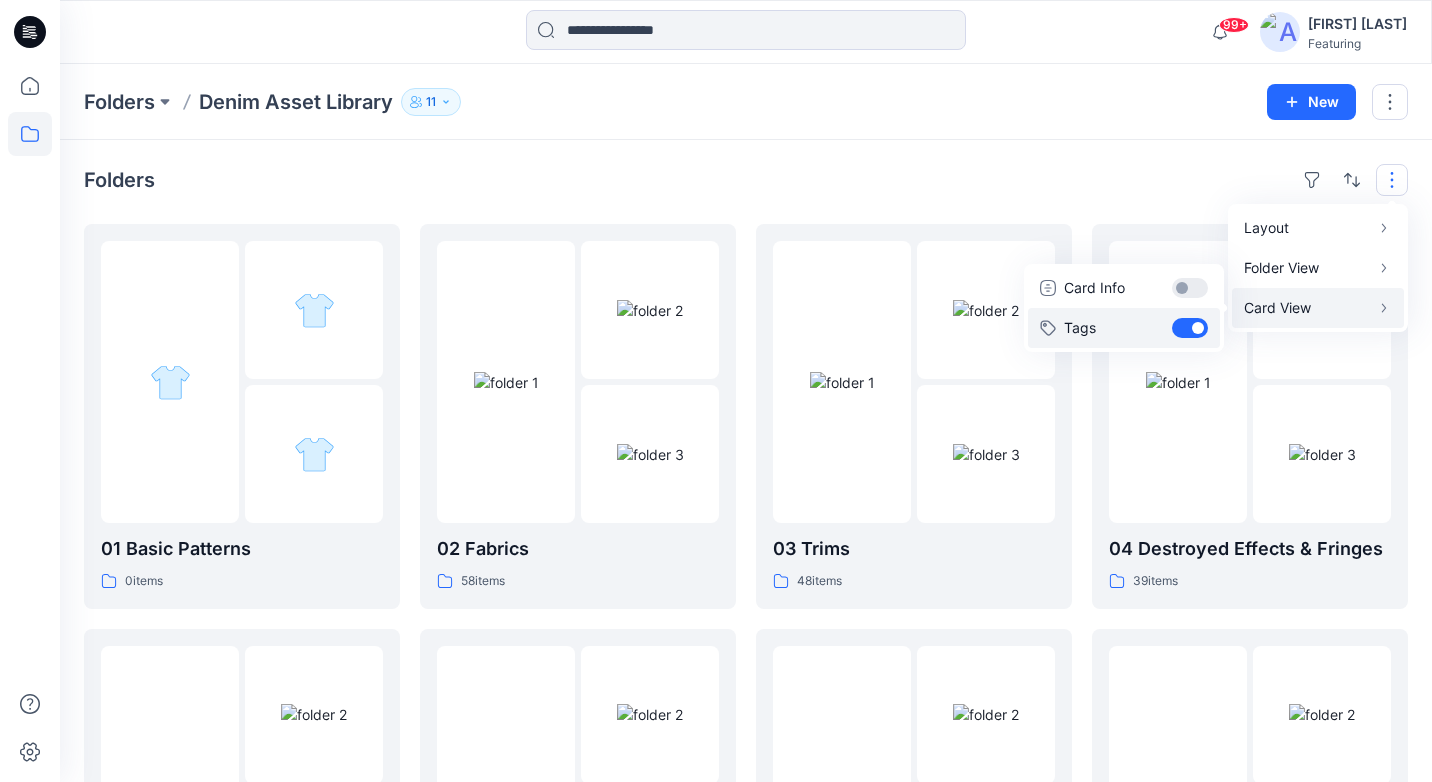 click on "Tags" at bounding box center (1124, 328) 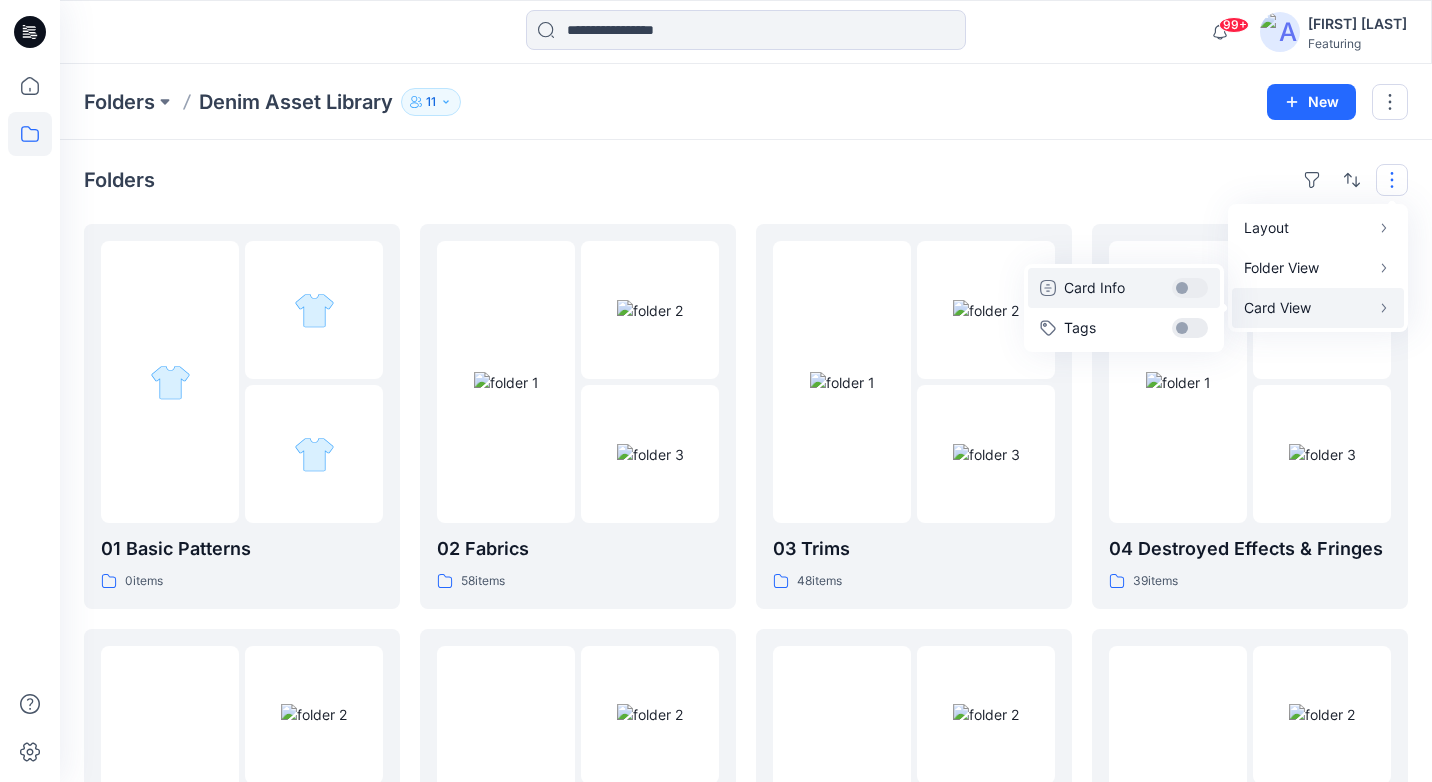 click on "Card Info" at bounding box center [1124, 288] 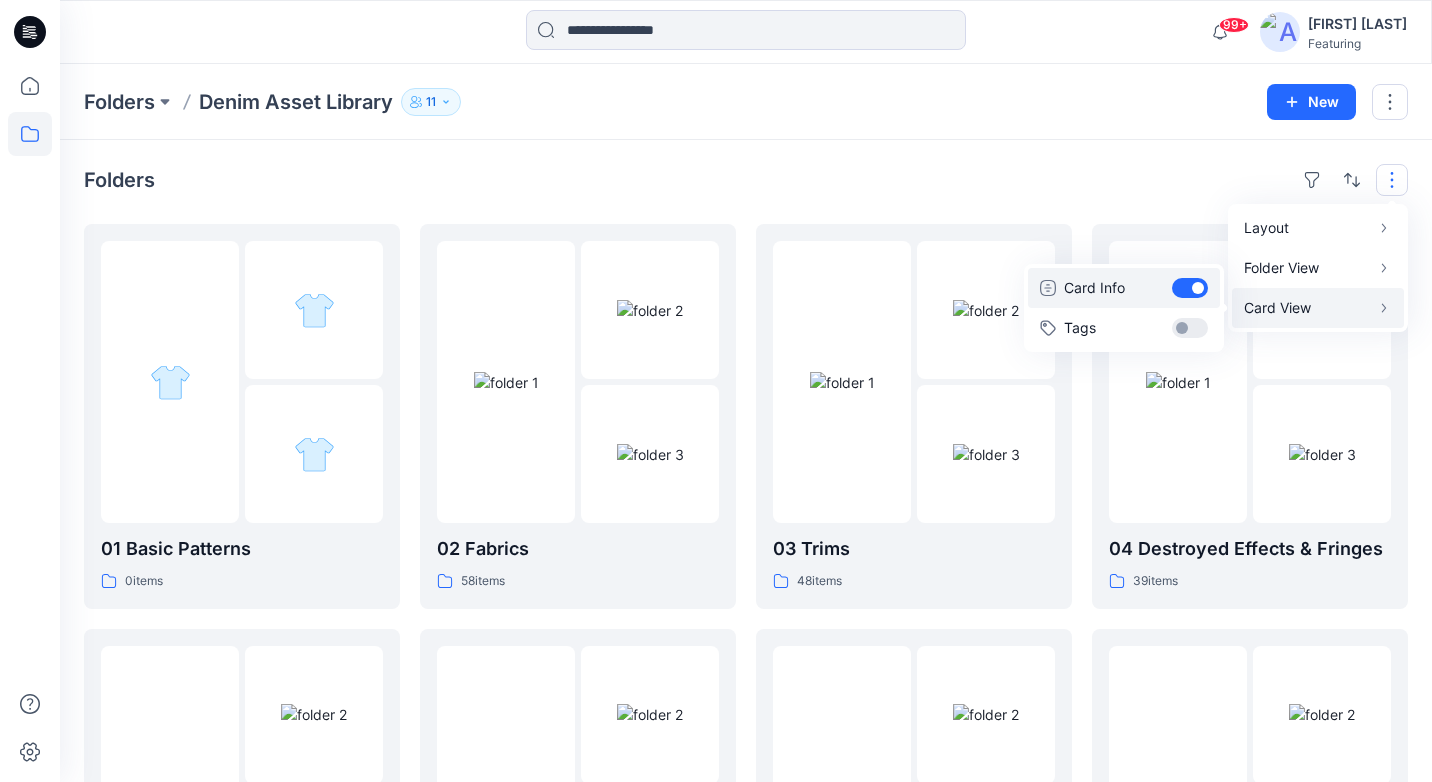 click on "Card Info" at bounding box center [1124, 288] 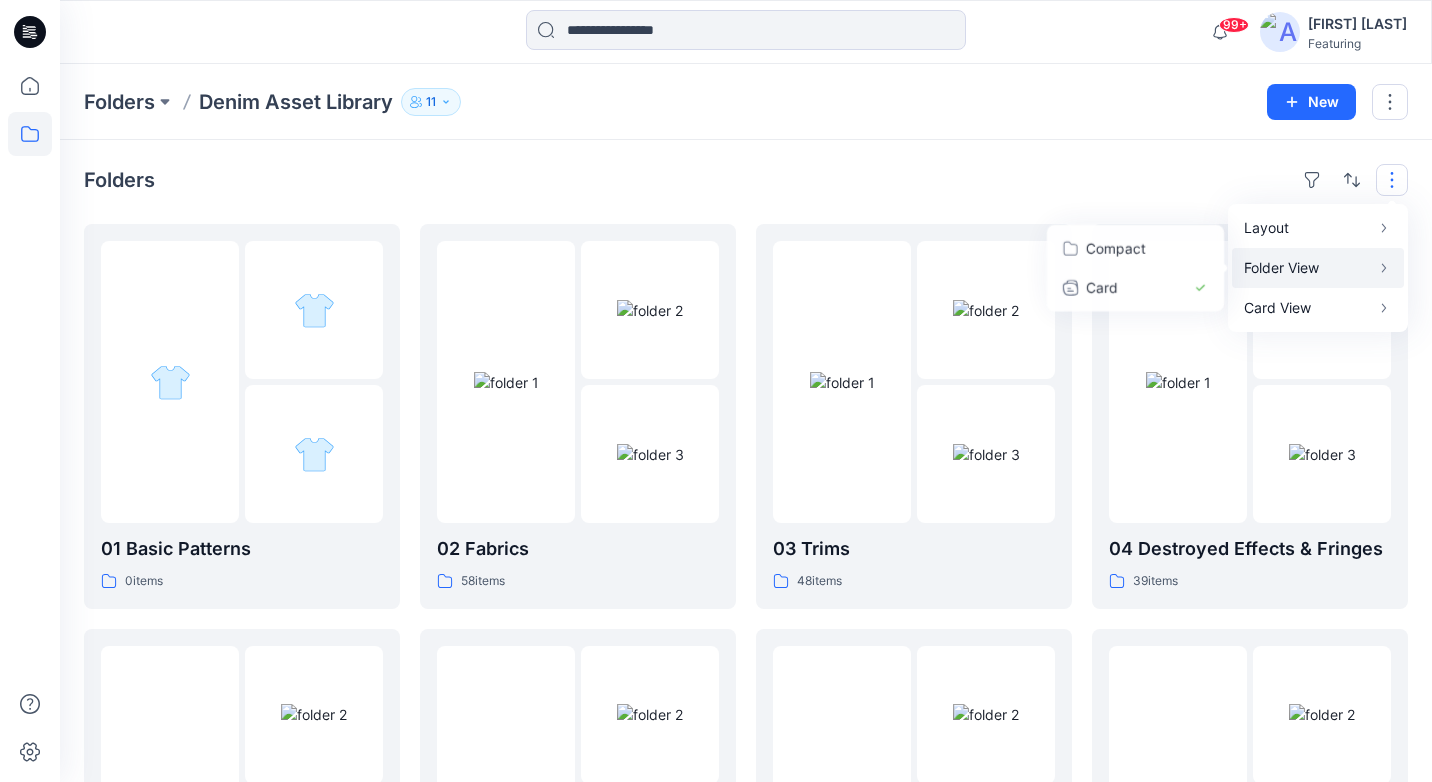 click on "Folder View" at bounding box center [1307, 268] 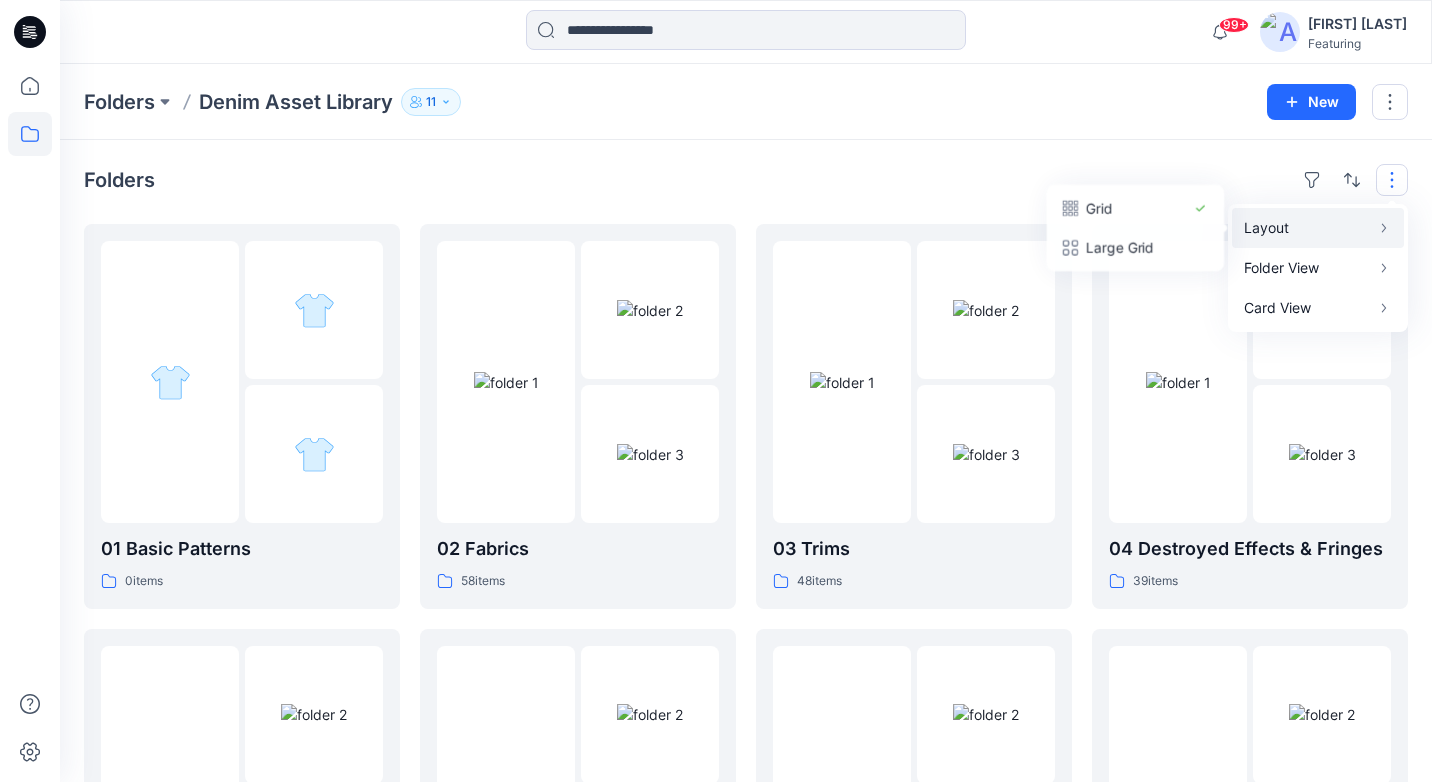 click on "Layout" at bounding box center (1307, 228) 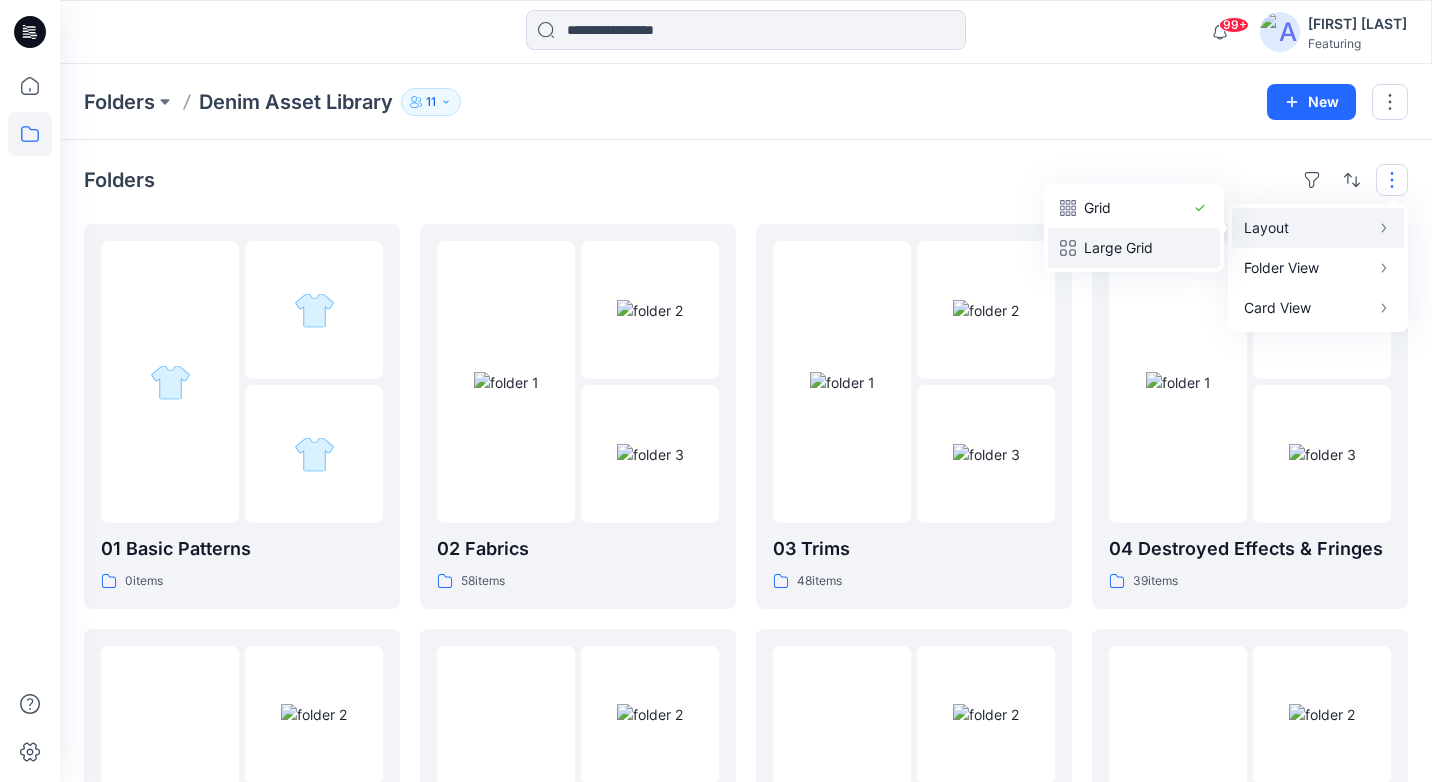 click on "Large Grid" at bounding box center [1134, 248] 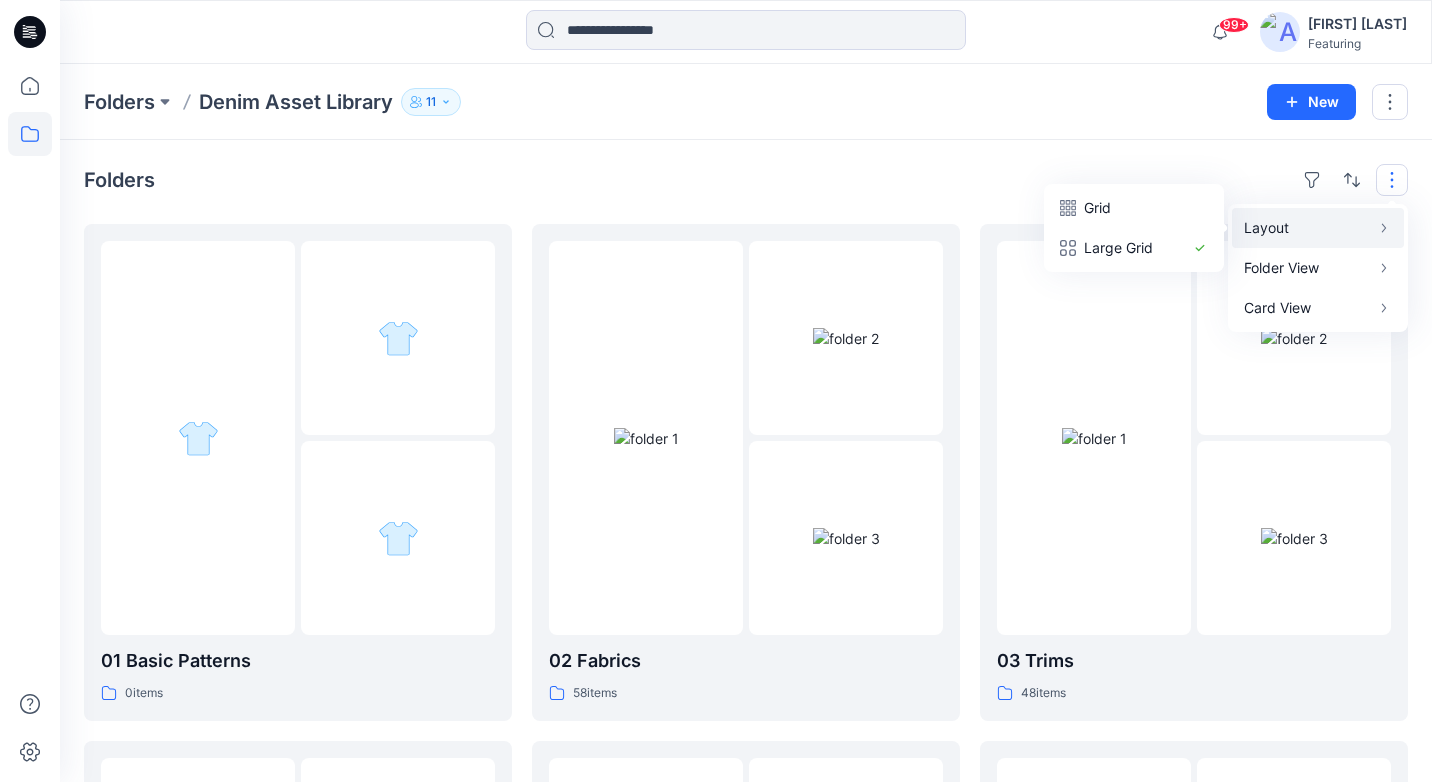 click on "Layout" at bounding box center (1307, 228) 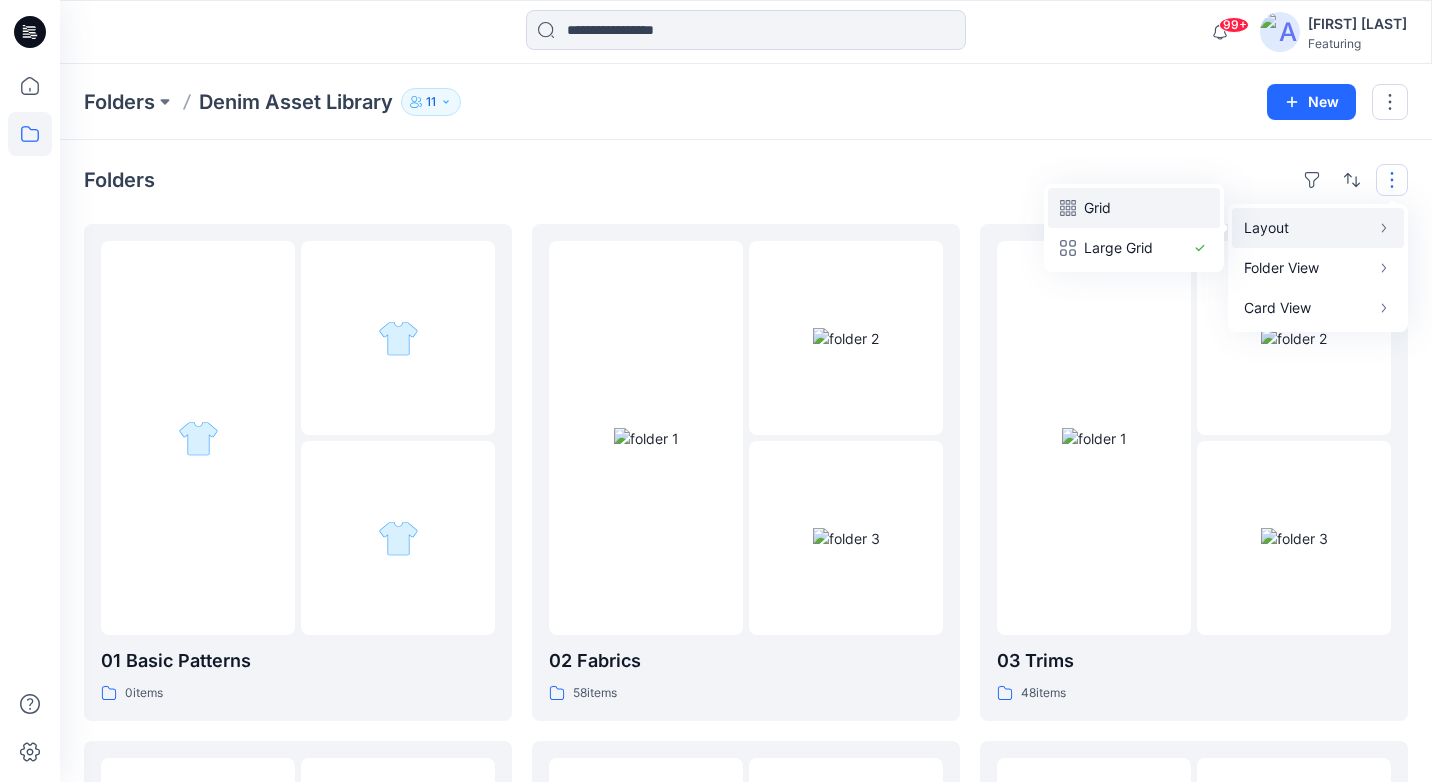 click on "Grid" at bounding box center (1134, 208) 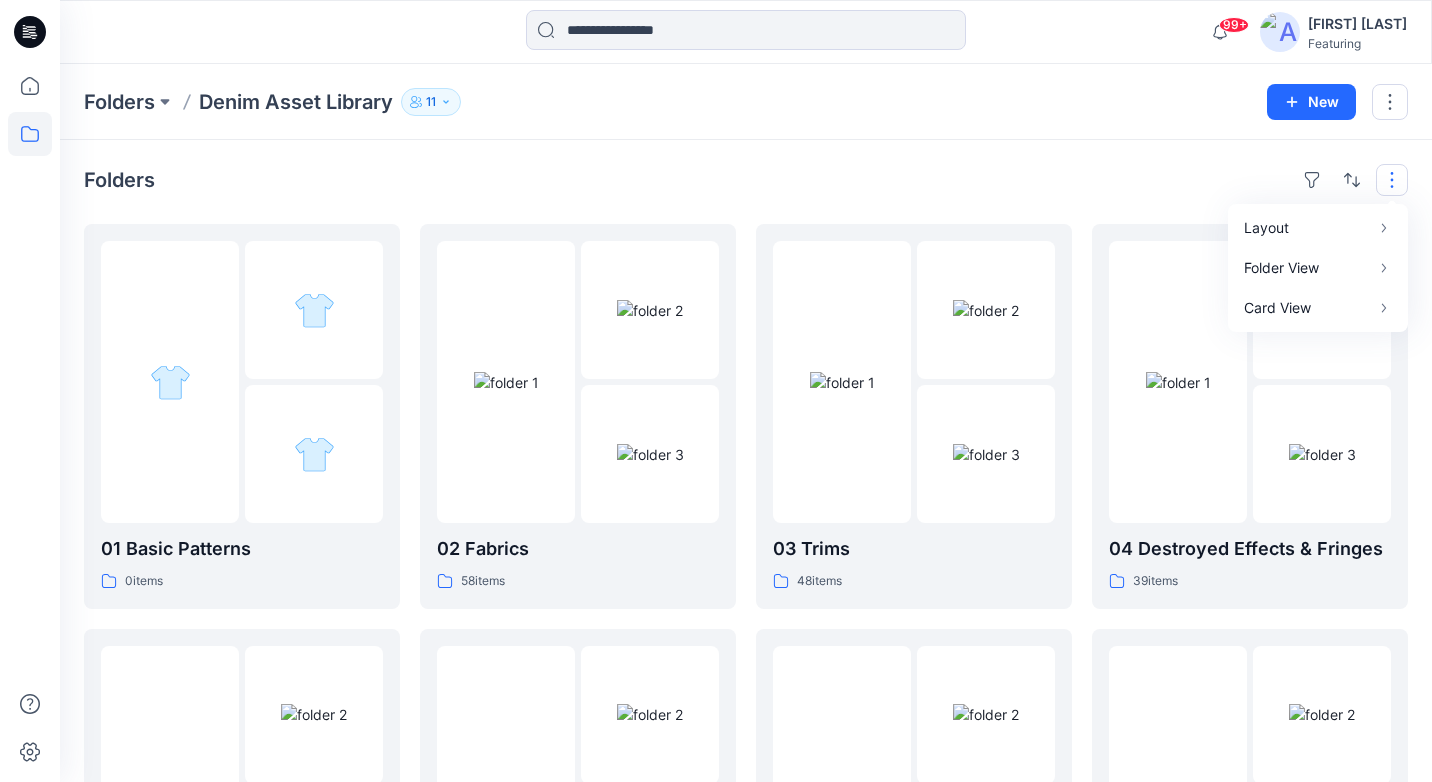 click on "Folders Layout Grid Large Grid Folder View Compact Card Card View Card Info Tags" at bounding box center [746, 180] 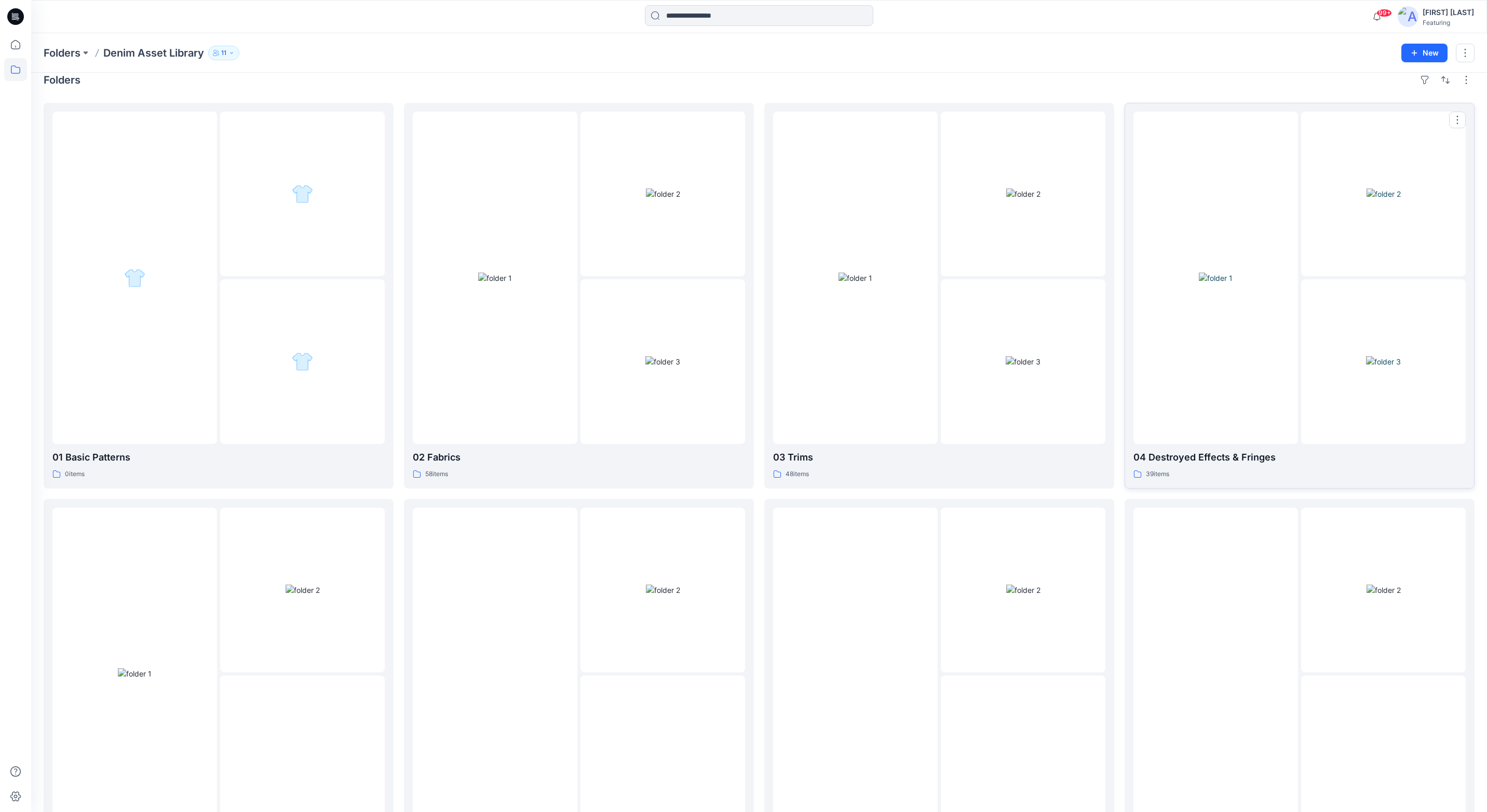 scroll, scrollTop: 19, scrollLeft: 0, axis: vertical 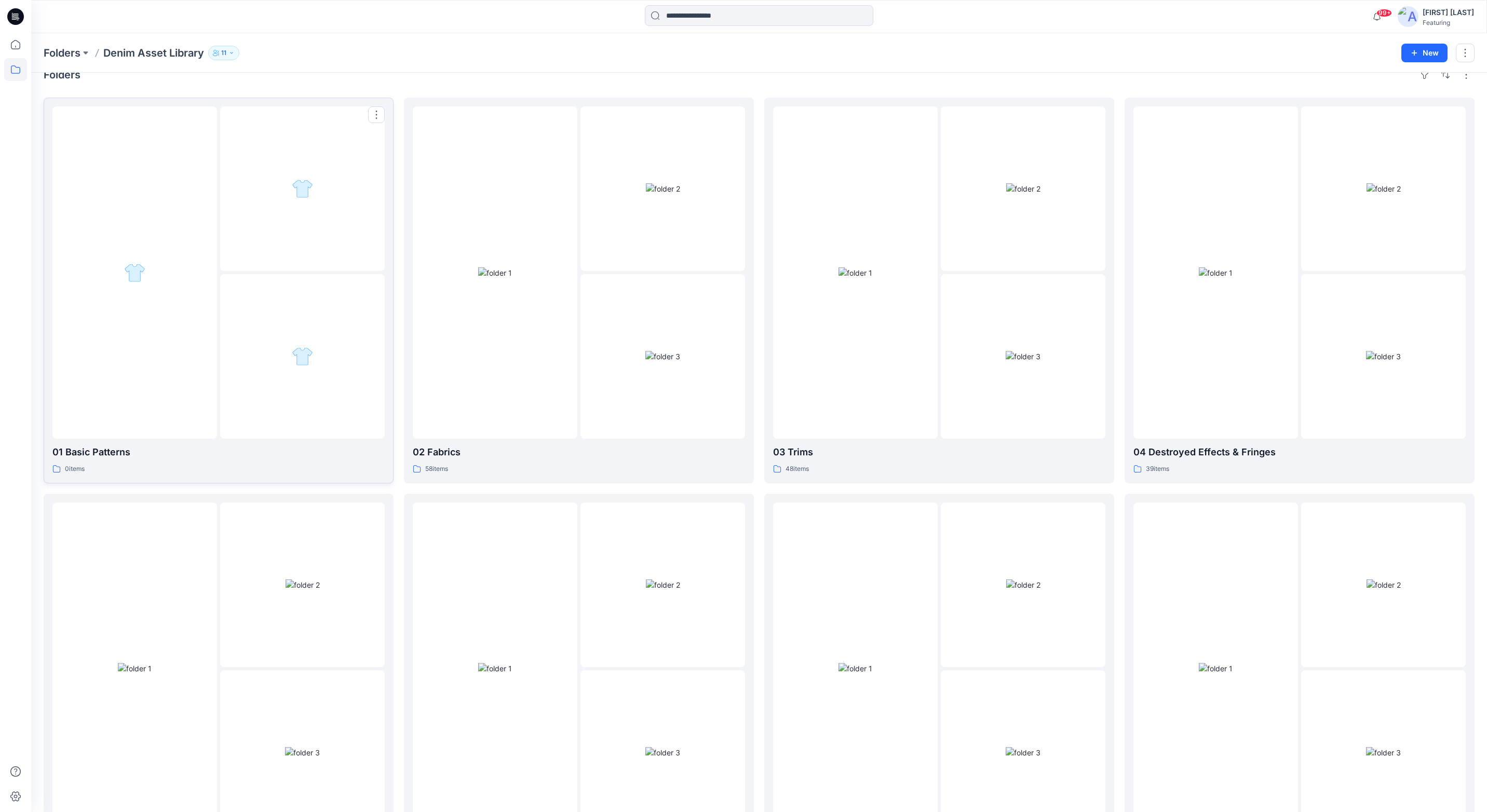 click at bounding box center (302, 356) 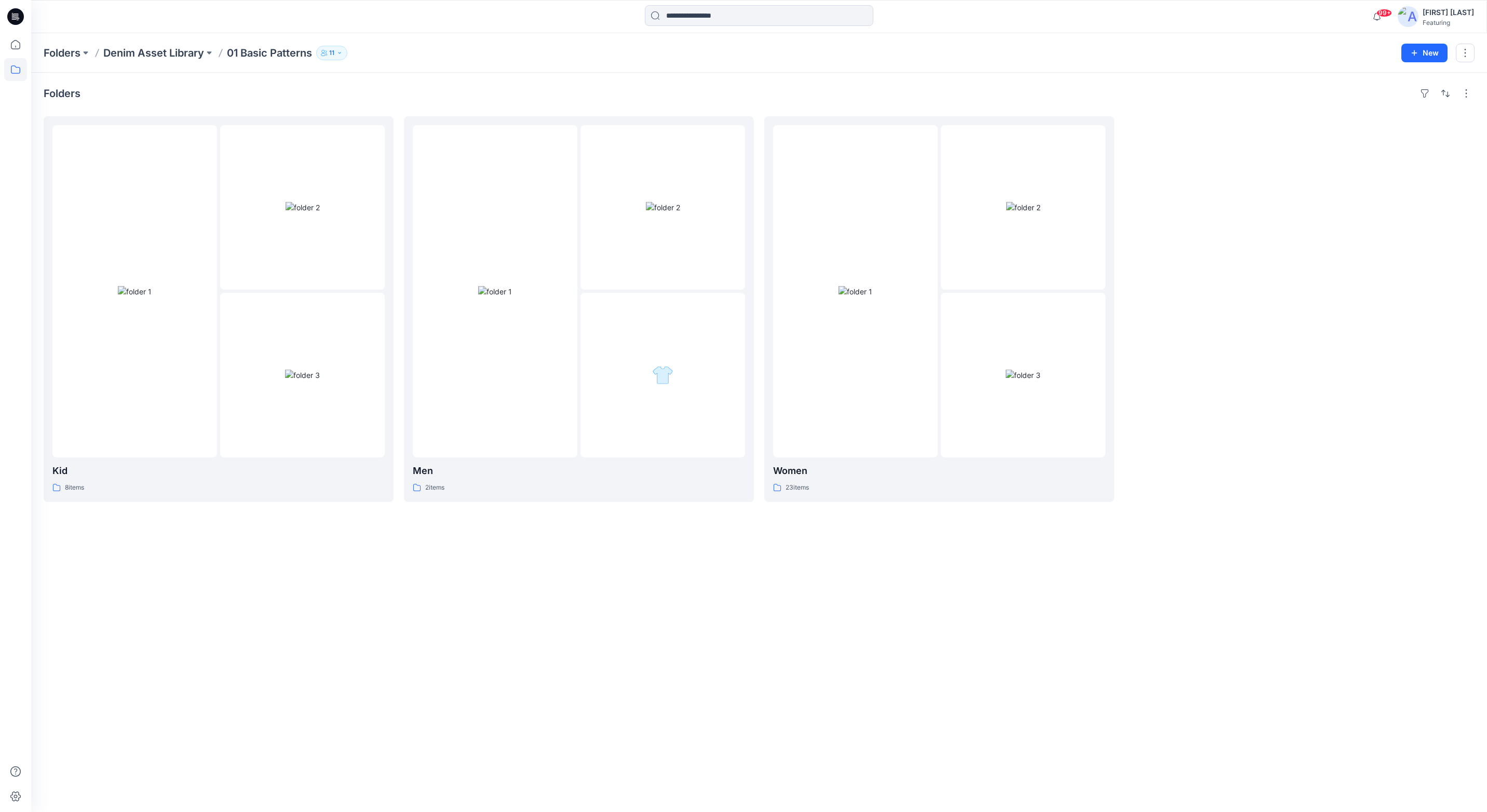 scroll, scrollTop: 19, scrollLeft: 0, axis: vertical 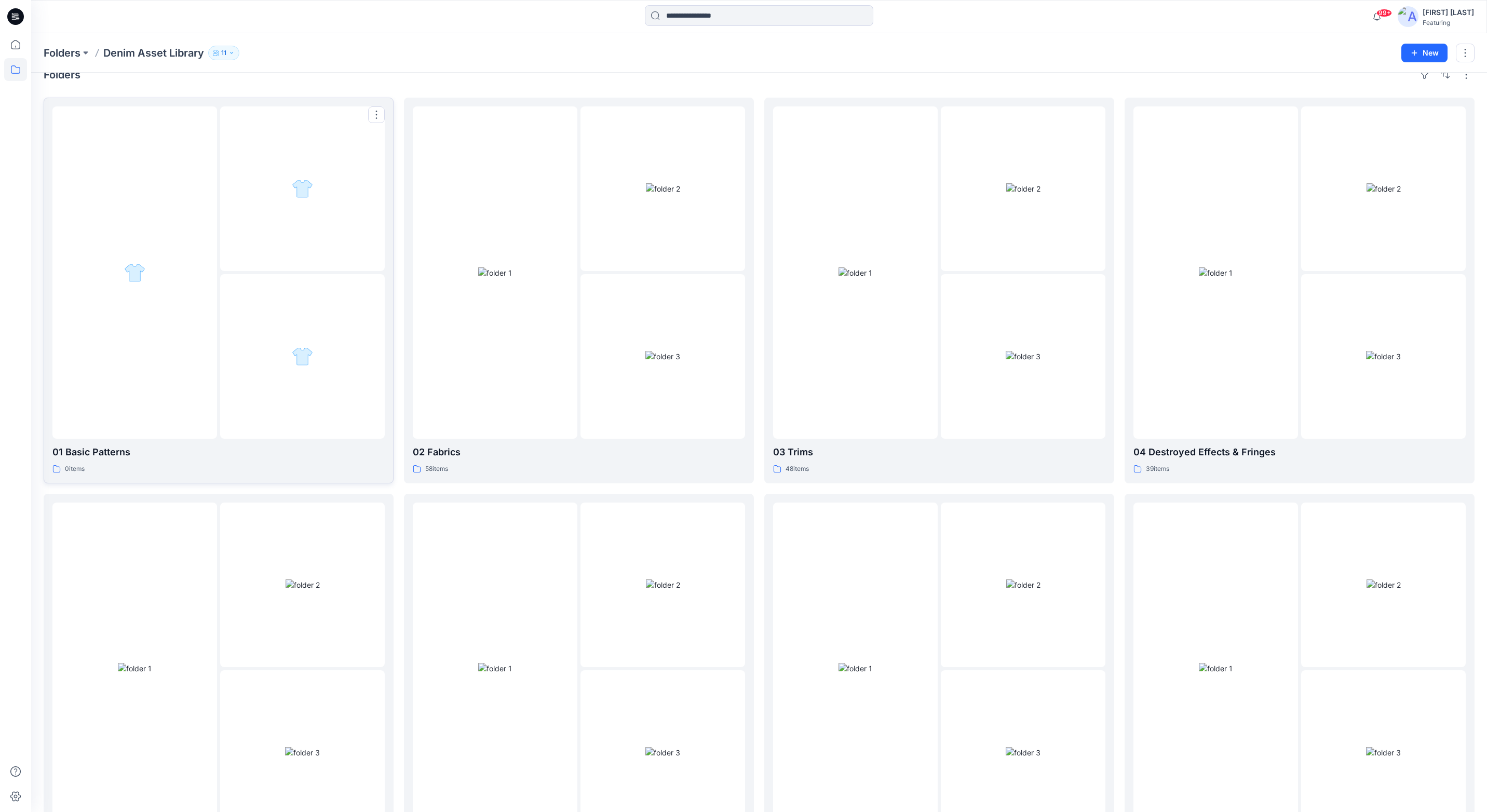 click at bounding box center [134, 273] 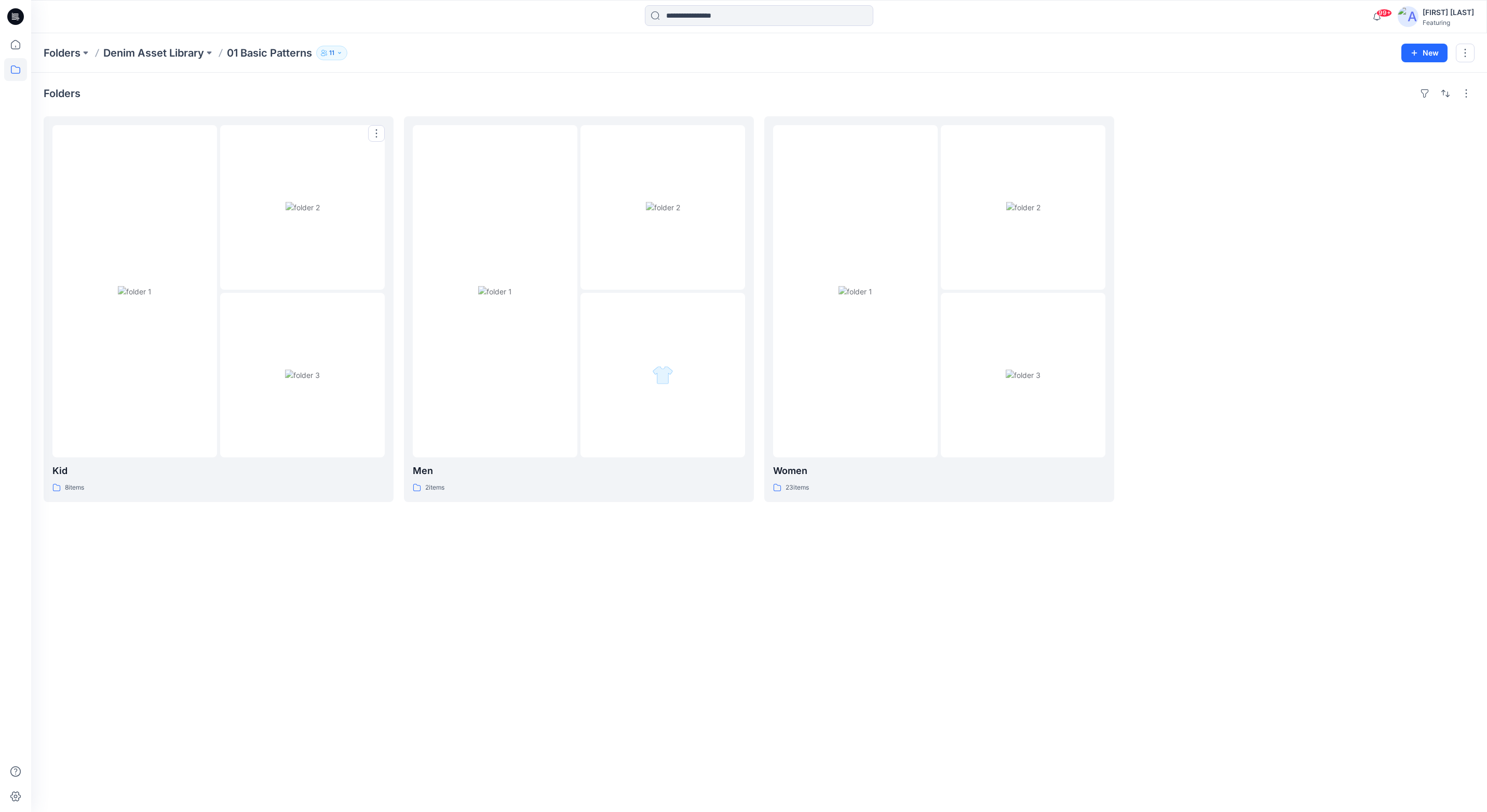 scroll, scrollTop: 0, scrollLeft: 0, axis: both 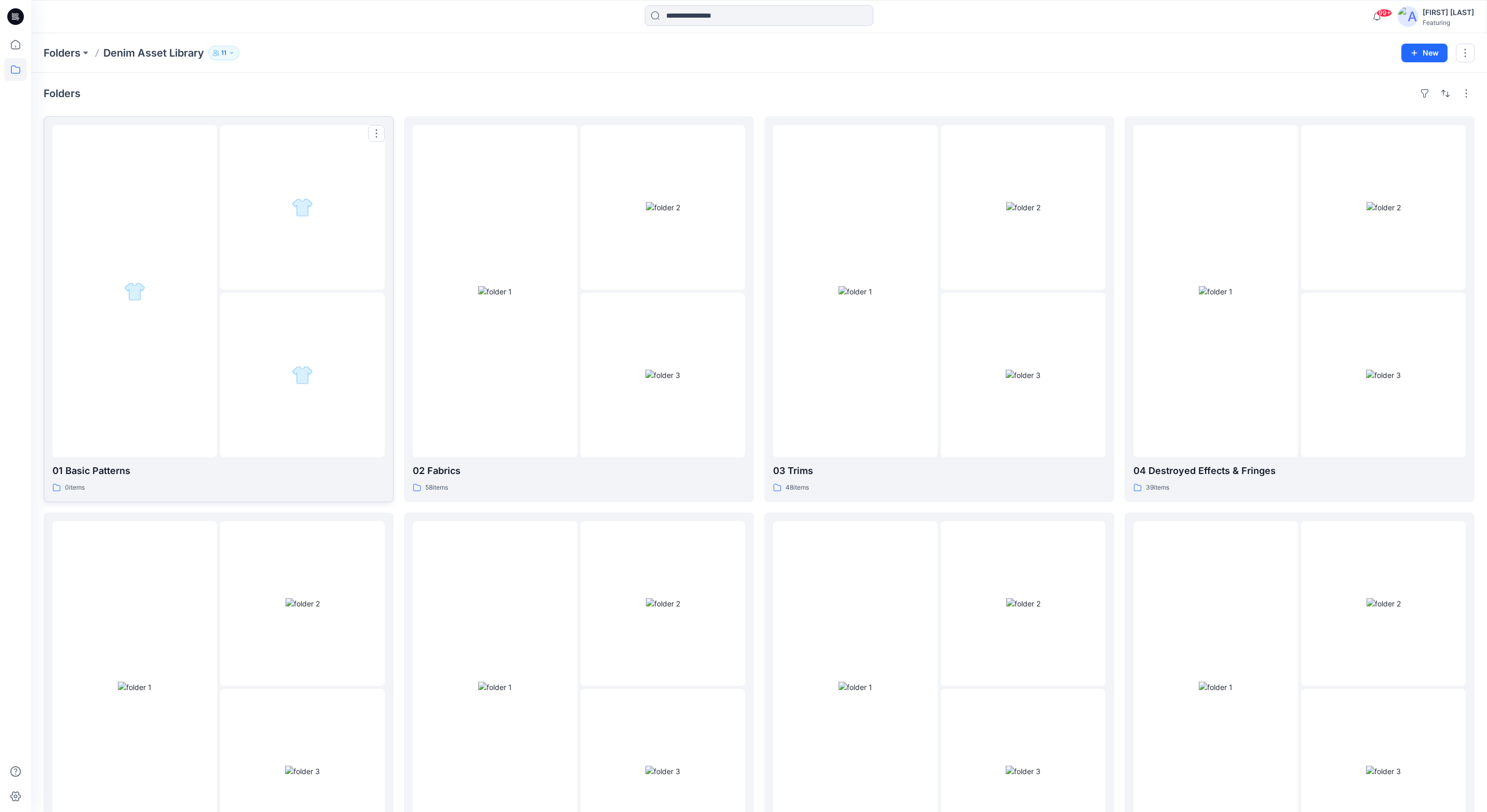 click at bounding box center [134, 291] 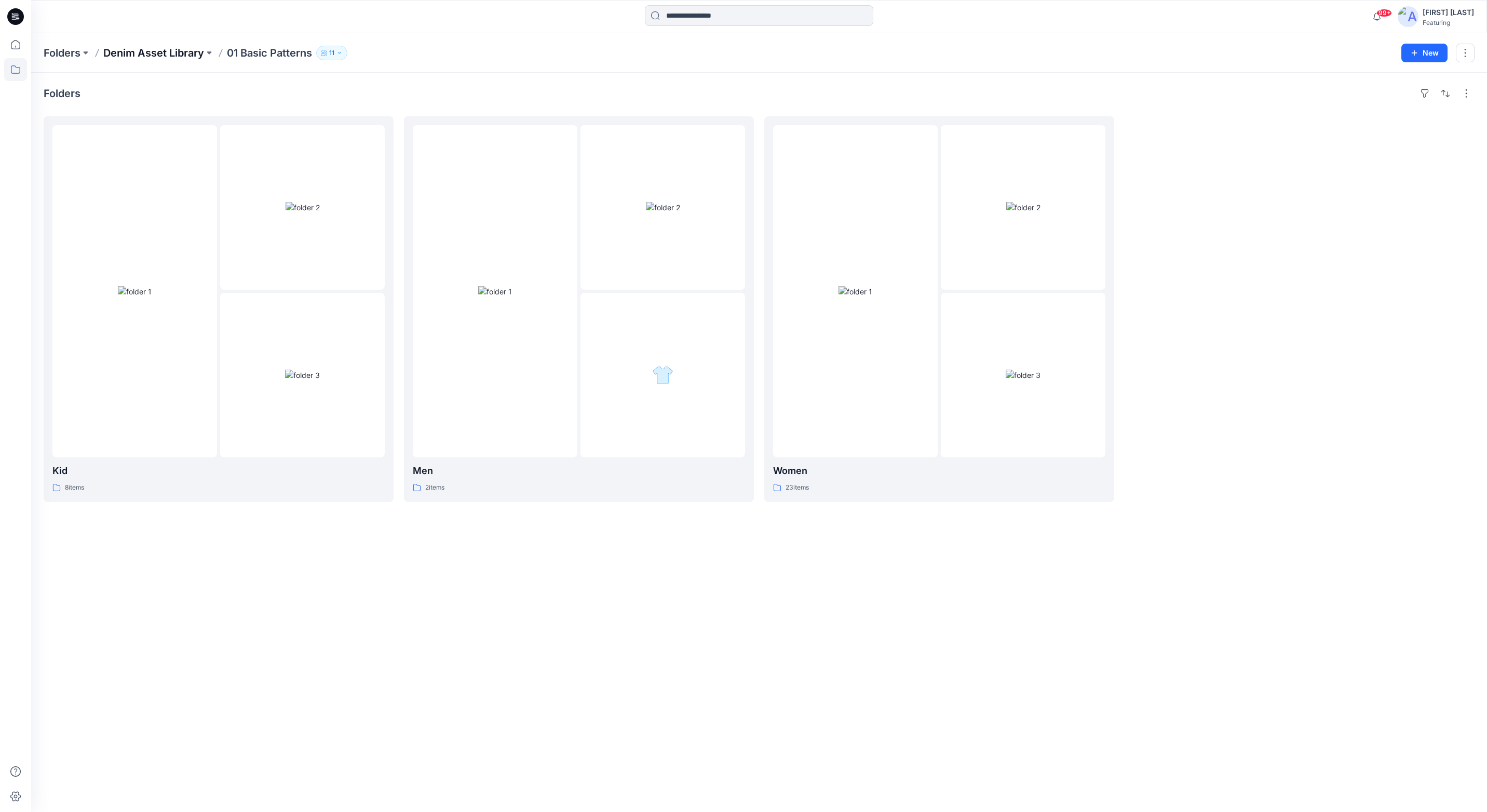 click on "Denim Asset Library" at bounding box center [154, 53] 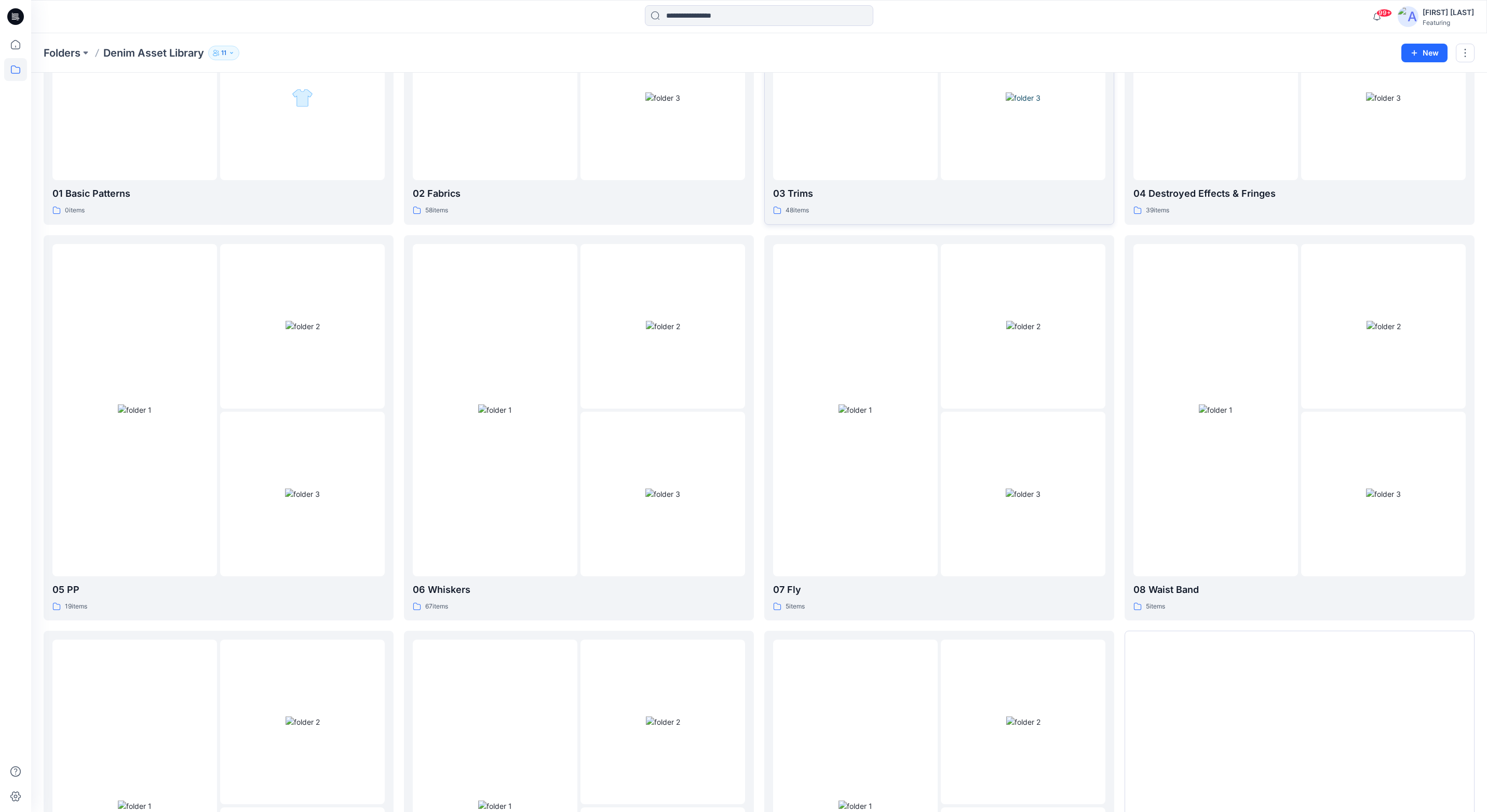 scroll, scrollTop: 511, scrollLeft: 0, axis: vertical 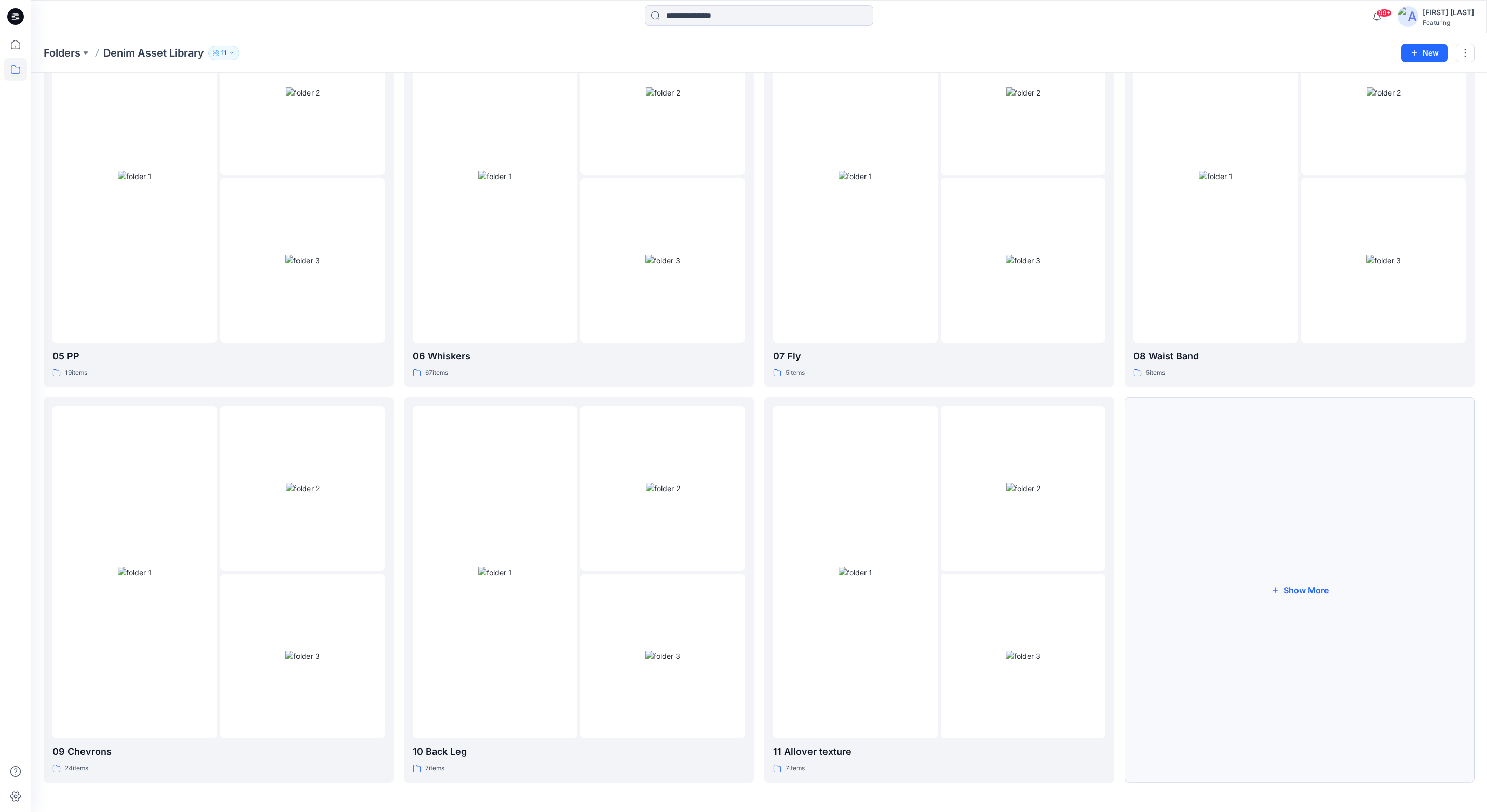 click on "Show More" at bounding box center [1300, 590] 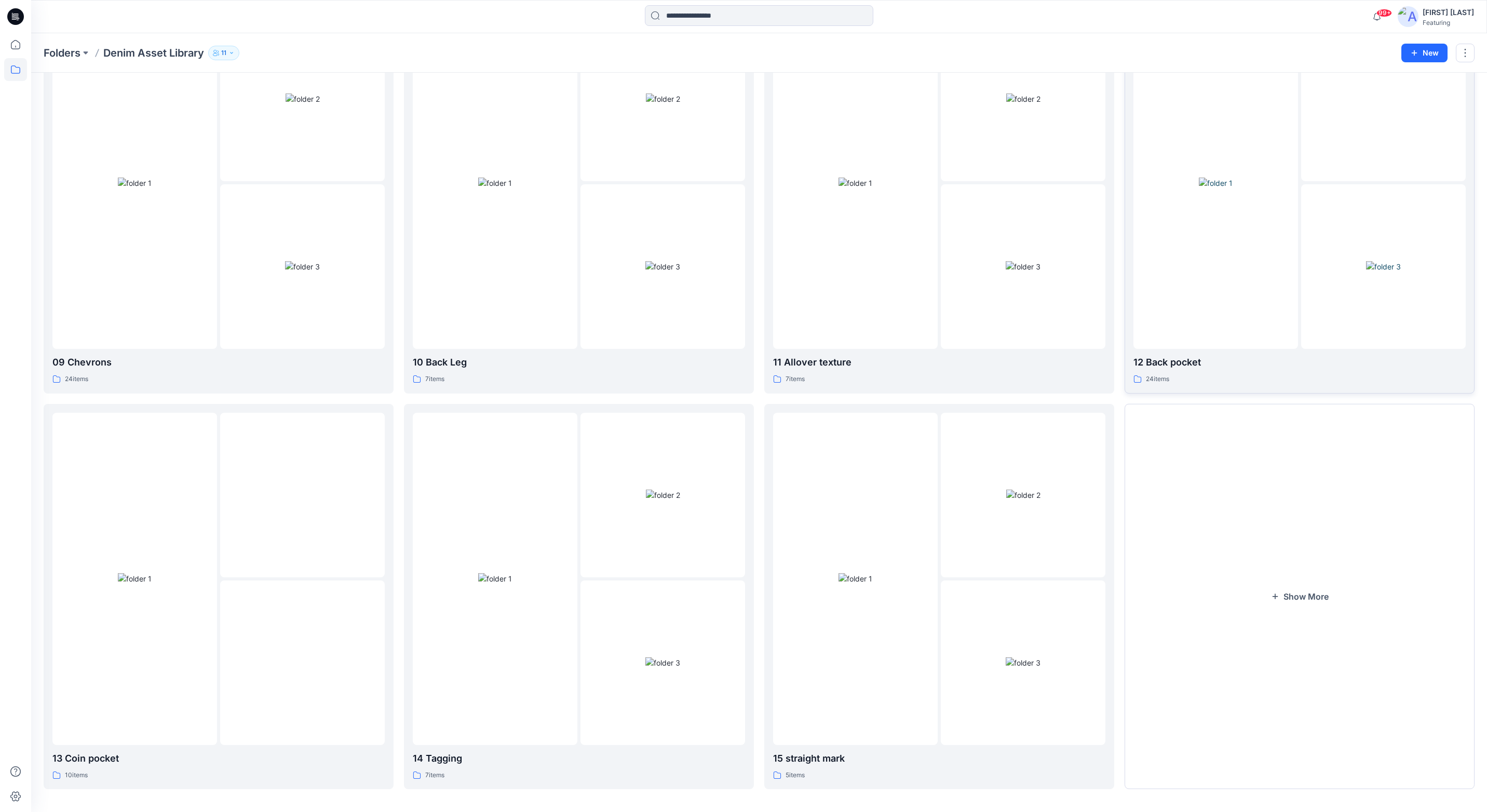 scroll, scrollTop: 906, scrollLeft: 0, axis: vertical 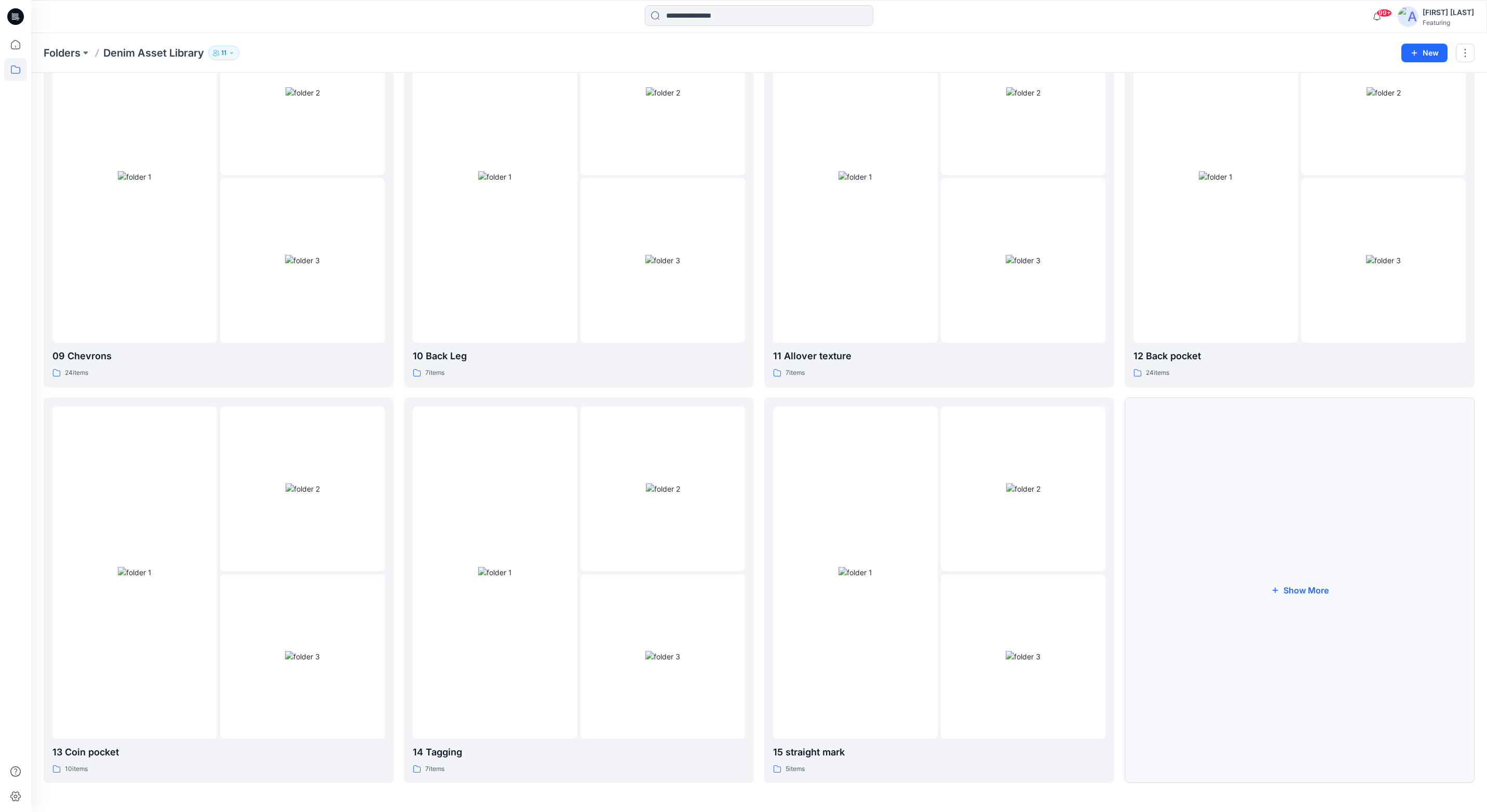 click on "Show More" at bounding box center [1300, 590] 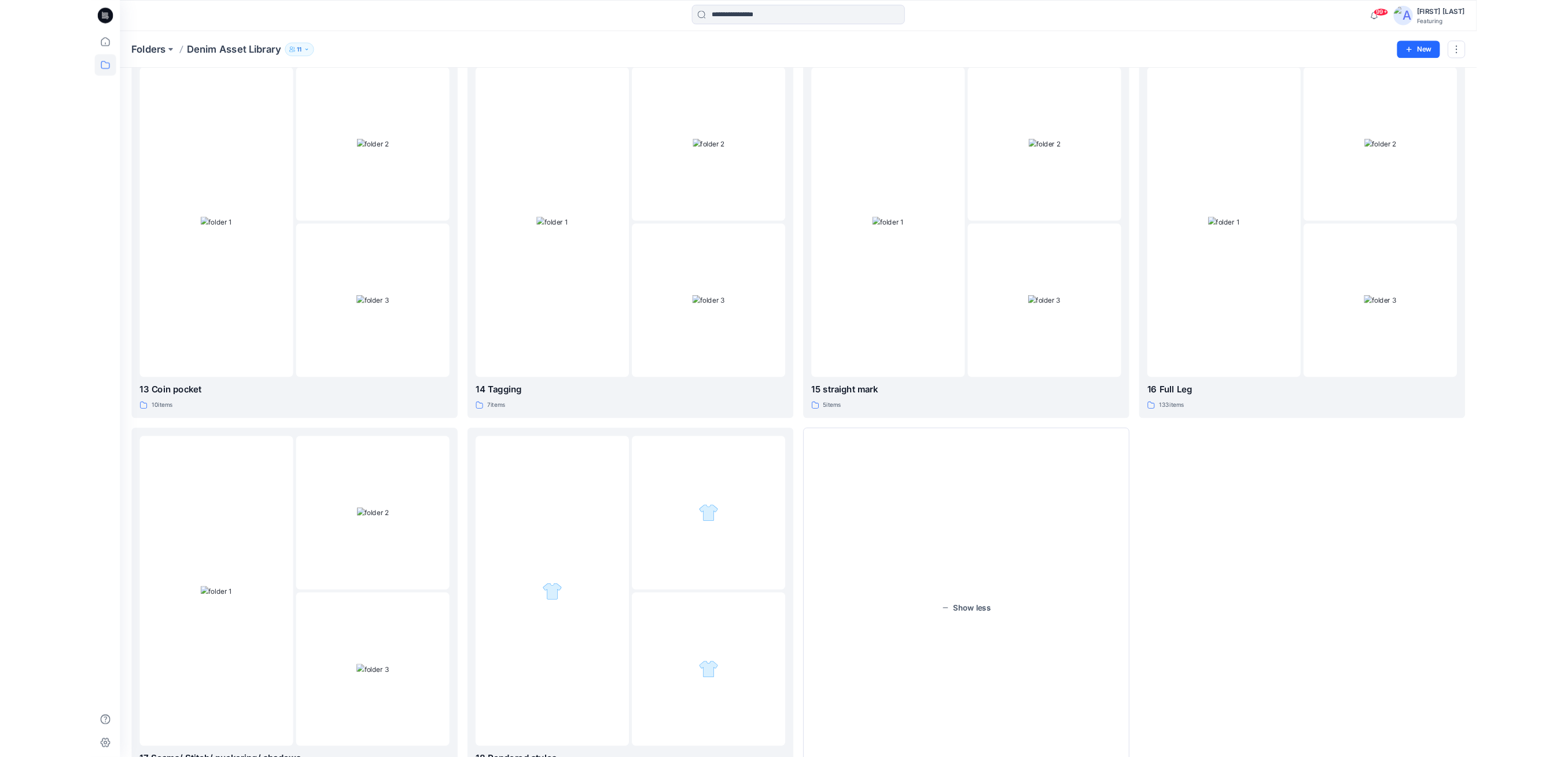 scroll, scrollTop: 1452, scrollLeft: 0, axis: vertical 